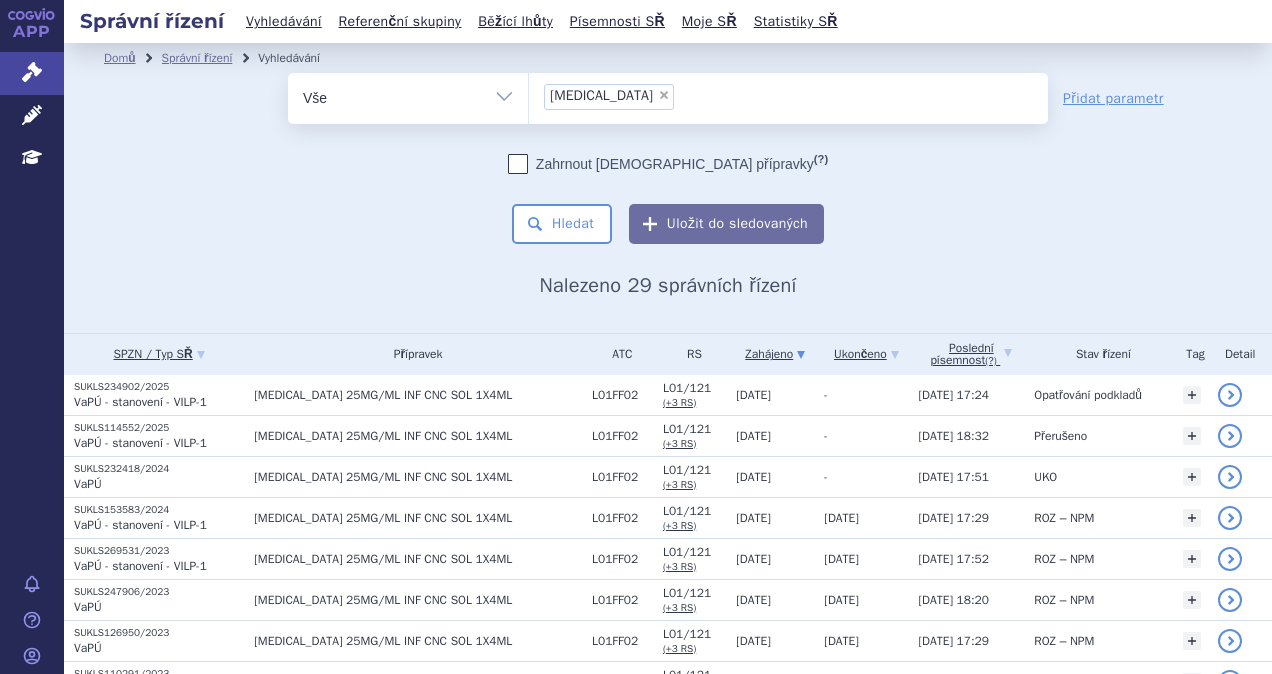 scroll, scrollTop: 0, scrollLeft: 0, axis: both 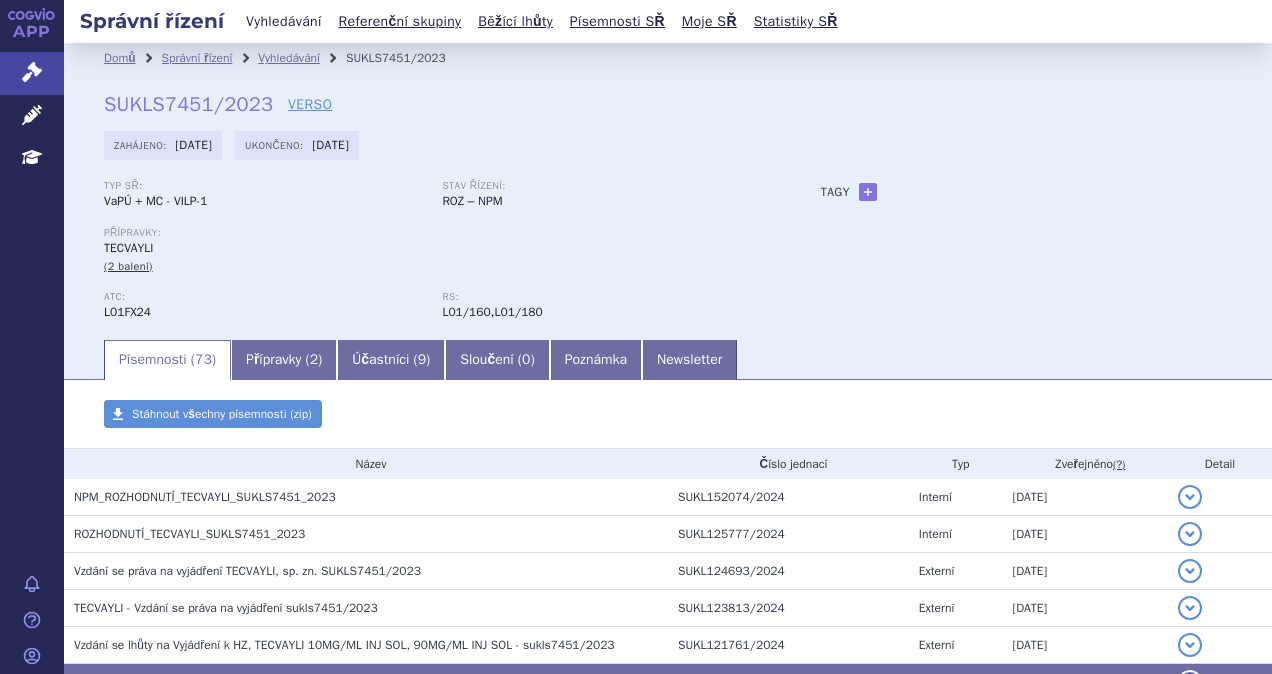 click on "Vyhledávání" at bounding box center [284, 21] 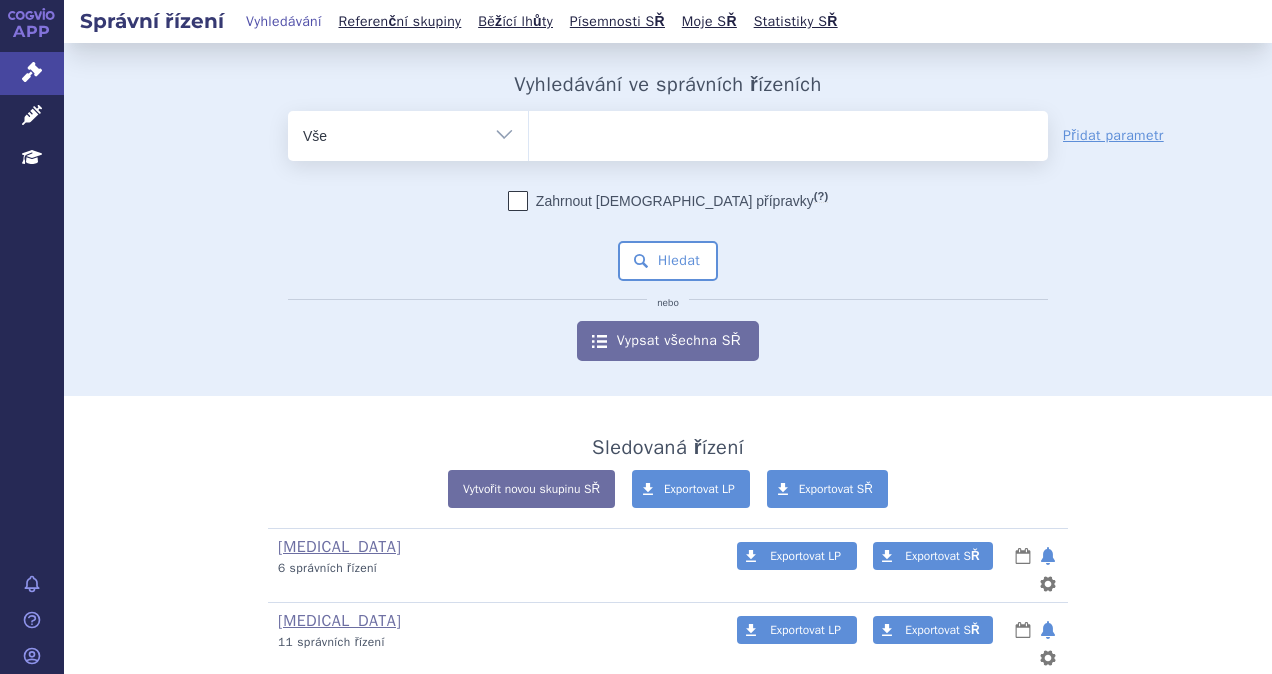 scroll, scrollTop: 0, scrollLeft: 0, axis: both 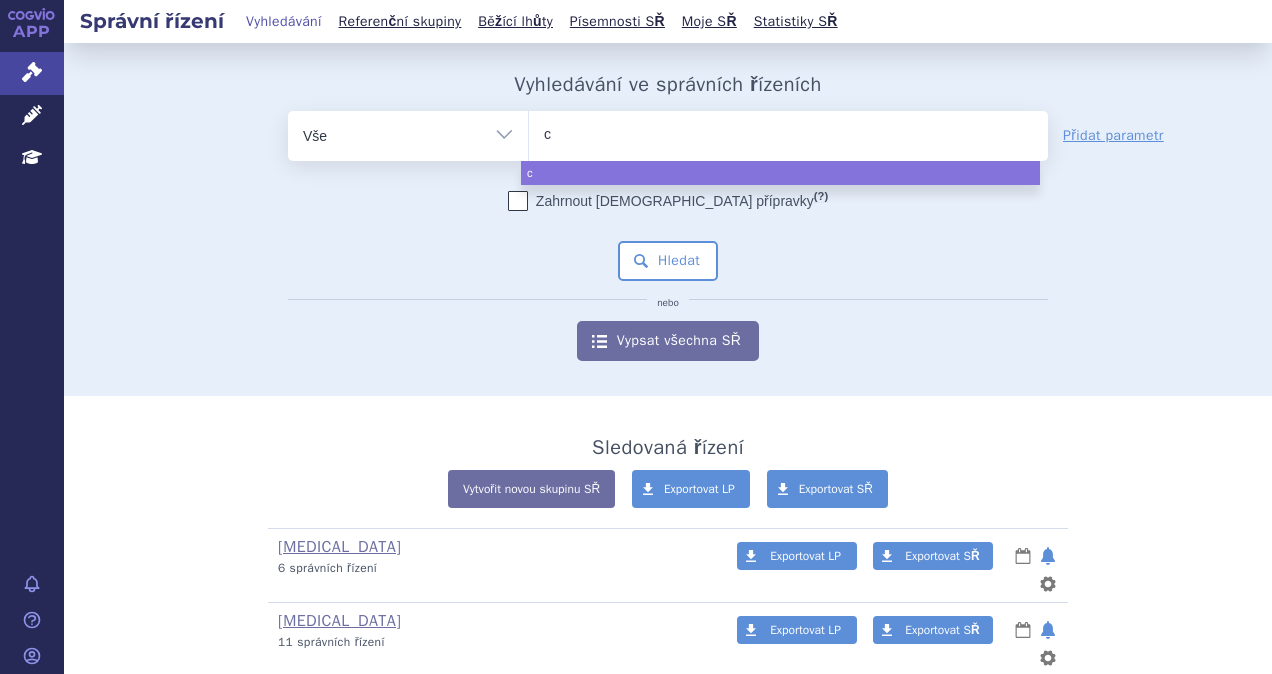 type on "ca" 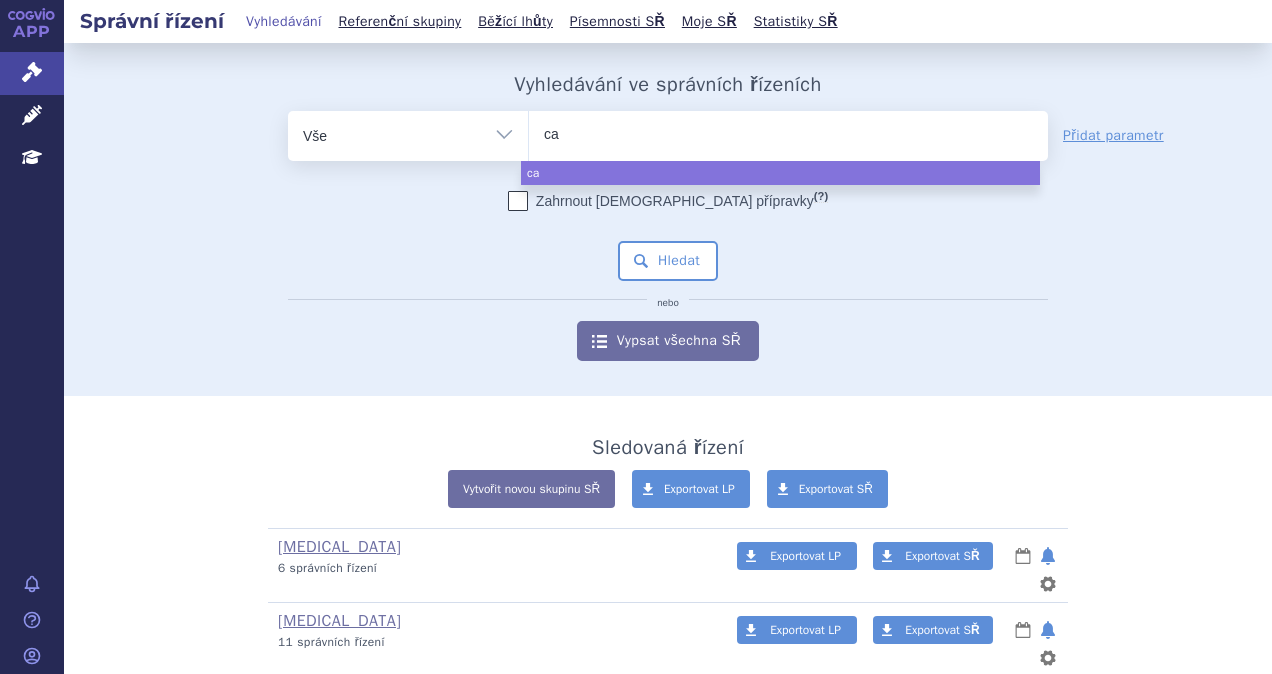 type on "car" 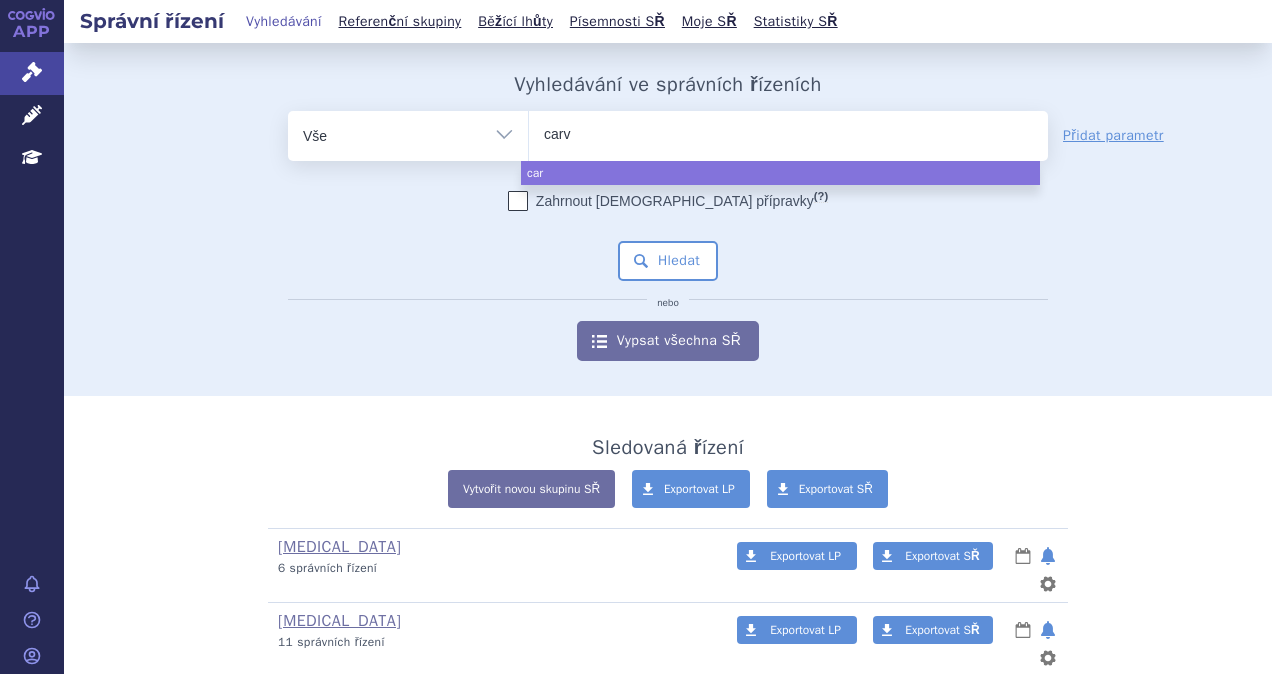 type on "carvy" 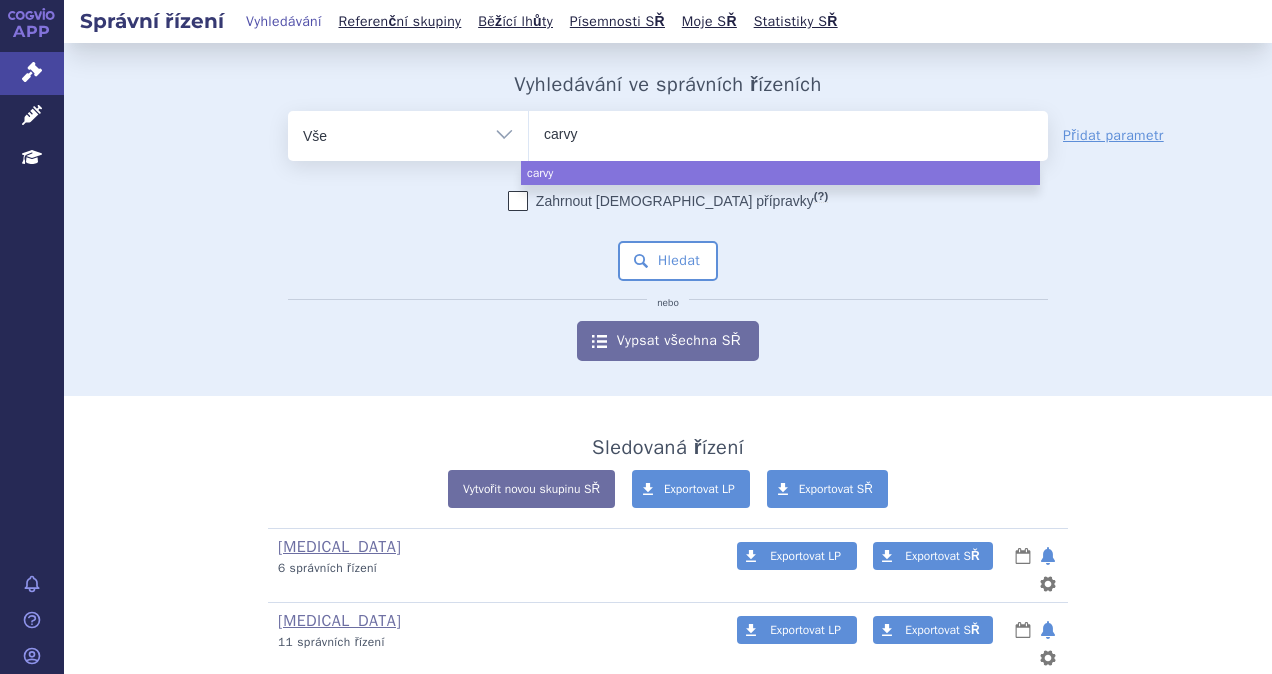 type on "carvyk" 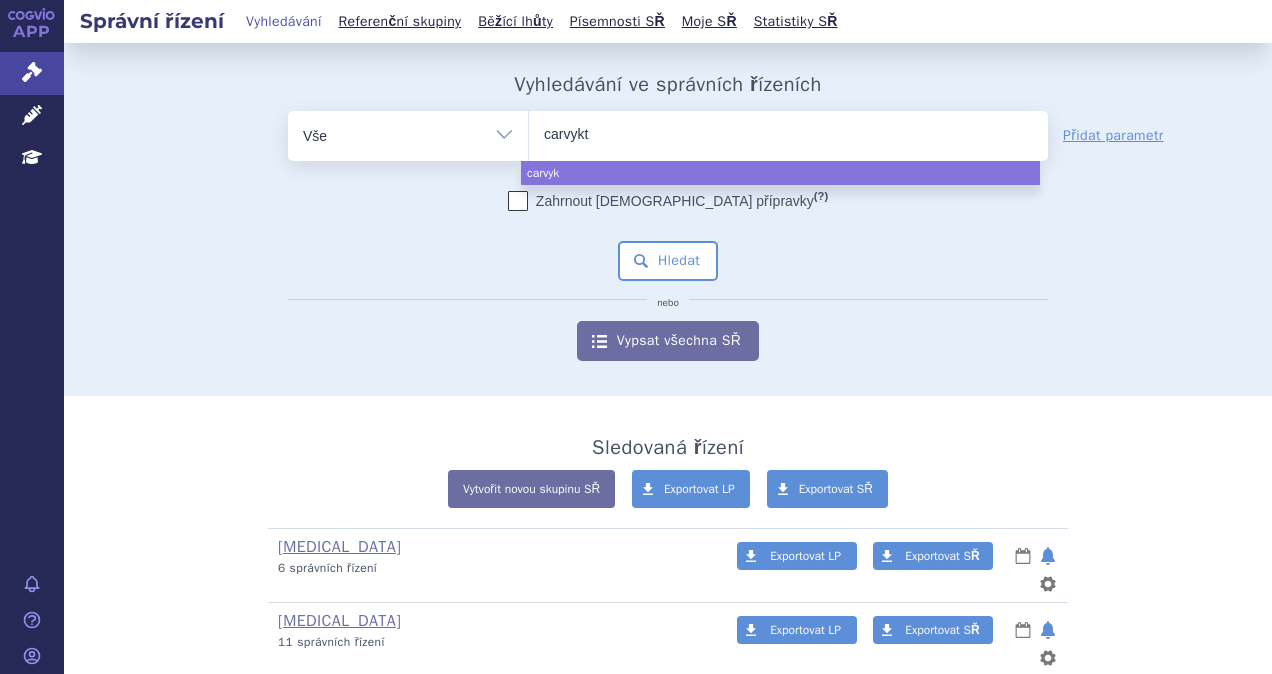 type on "carvykti" 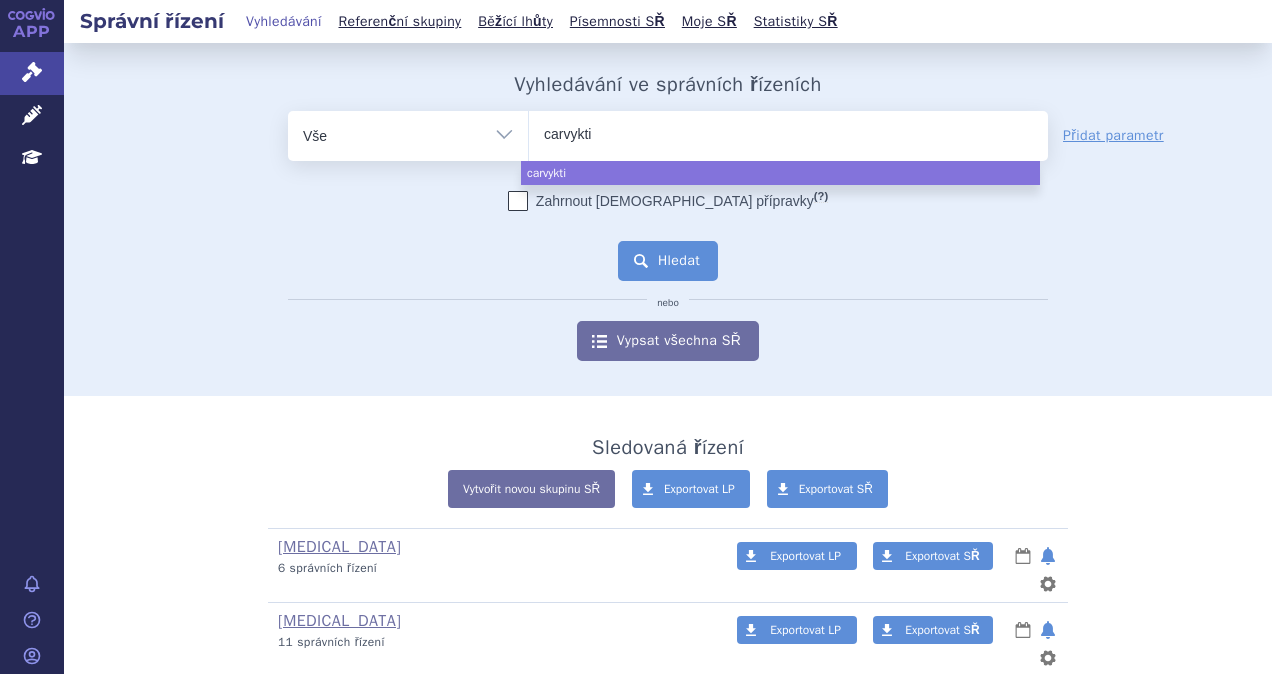 select on "carvykti" 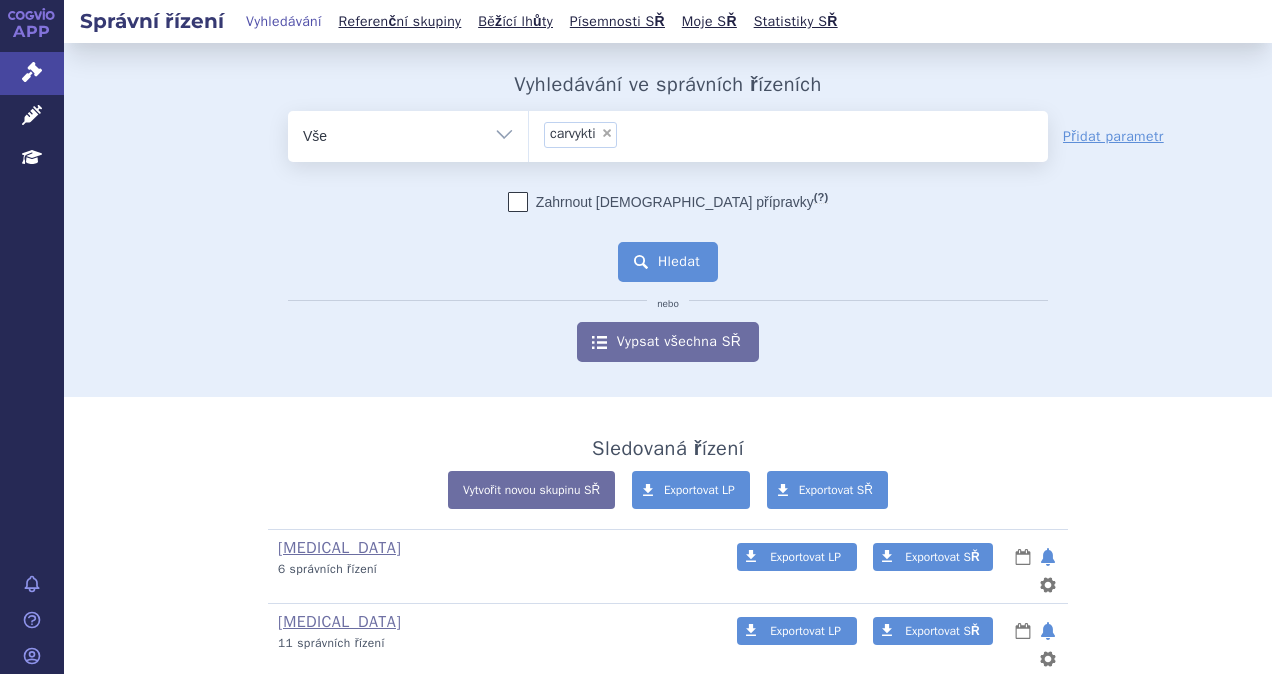 click on "Hledat" at bounding box center (668, 262) 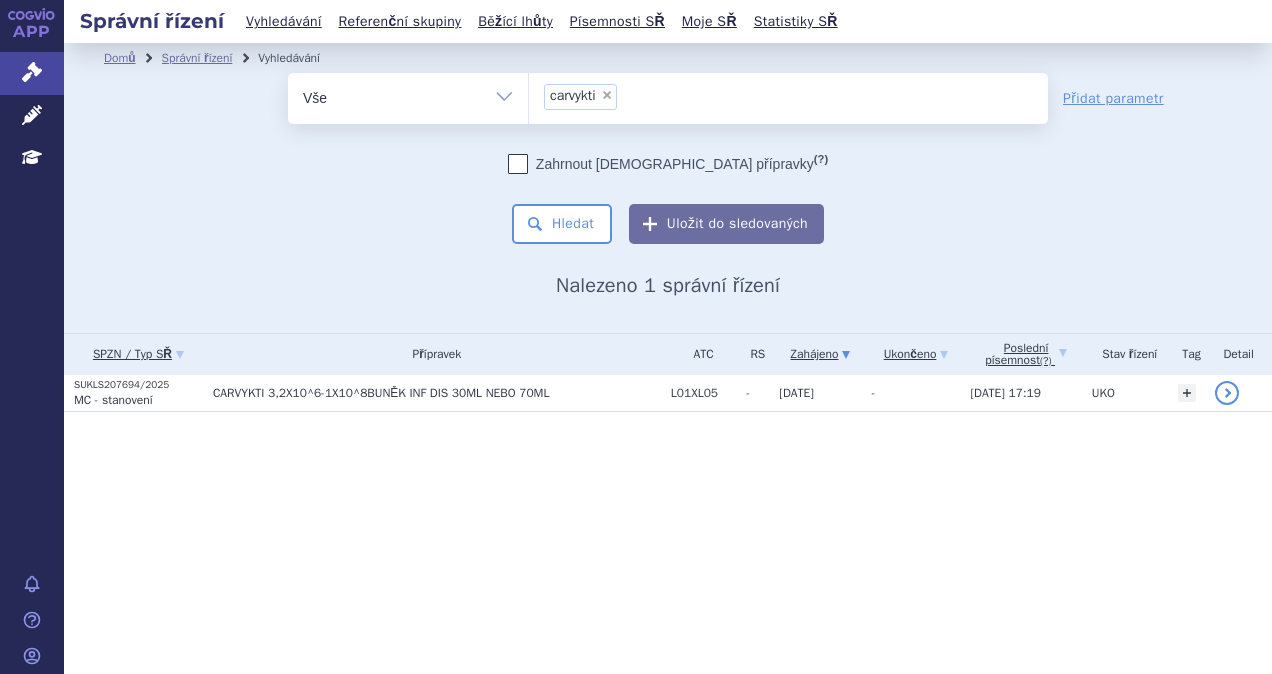 scroll, scrollTop: 0, scrollLeft: 0, axis: both 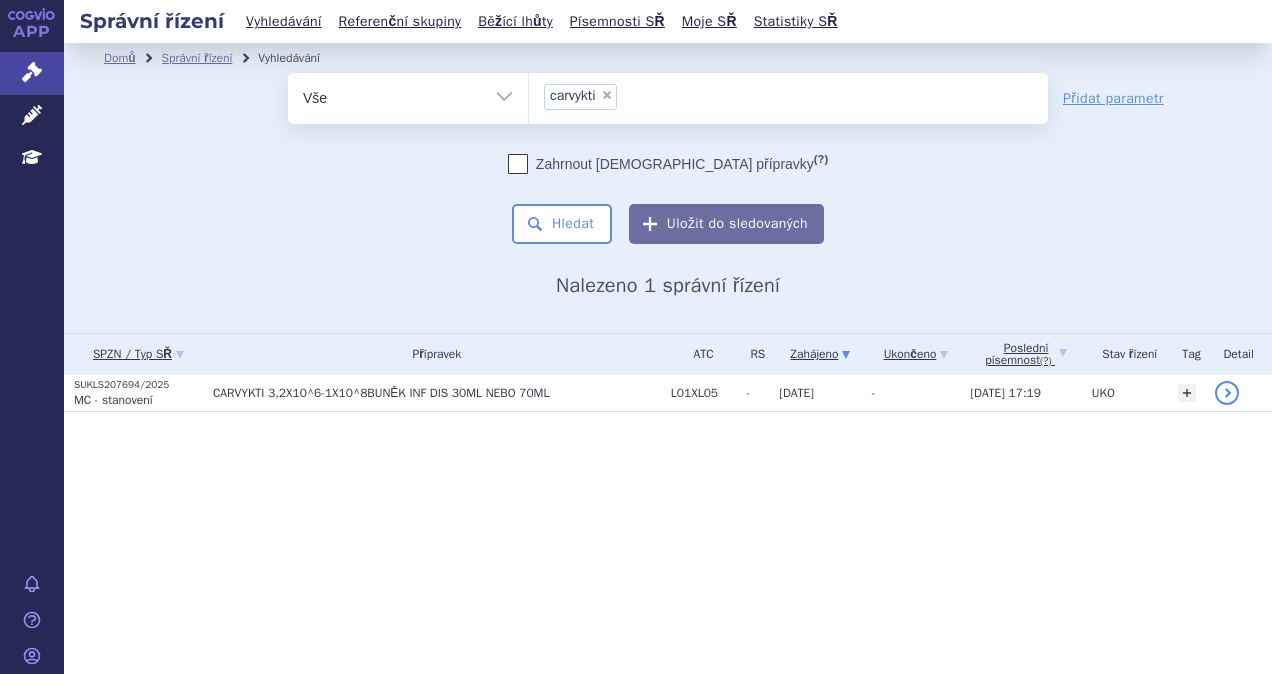 click on "×" at bounding box center [607, 95] 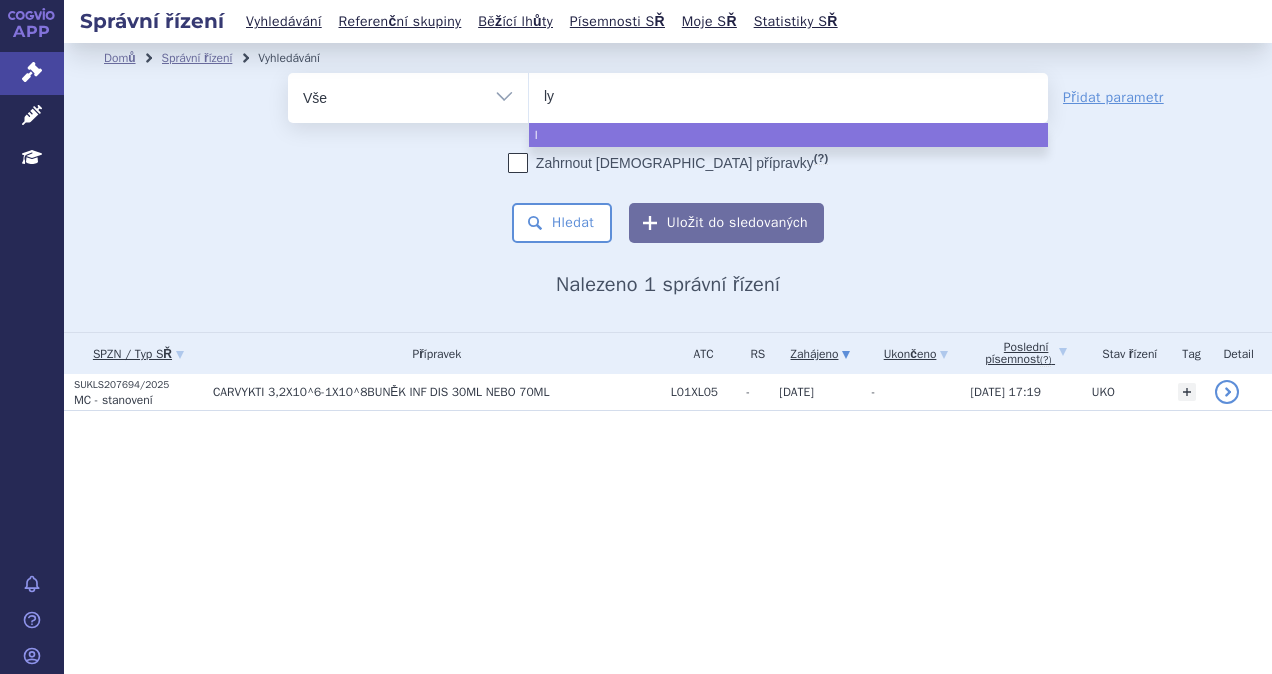 type on "lyn" 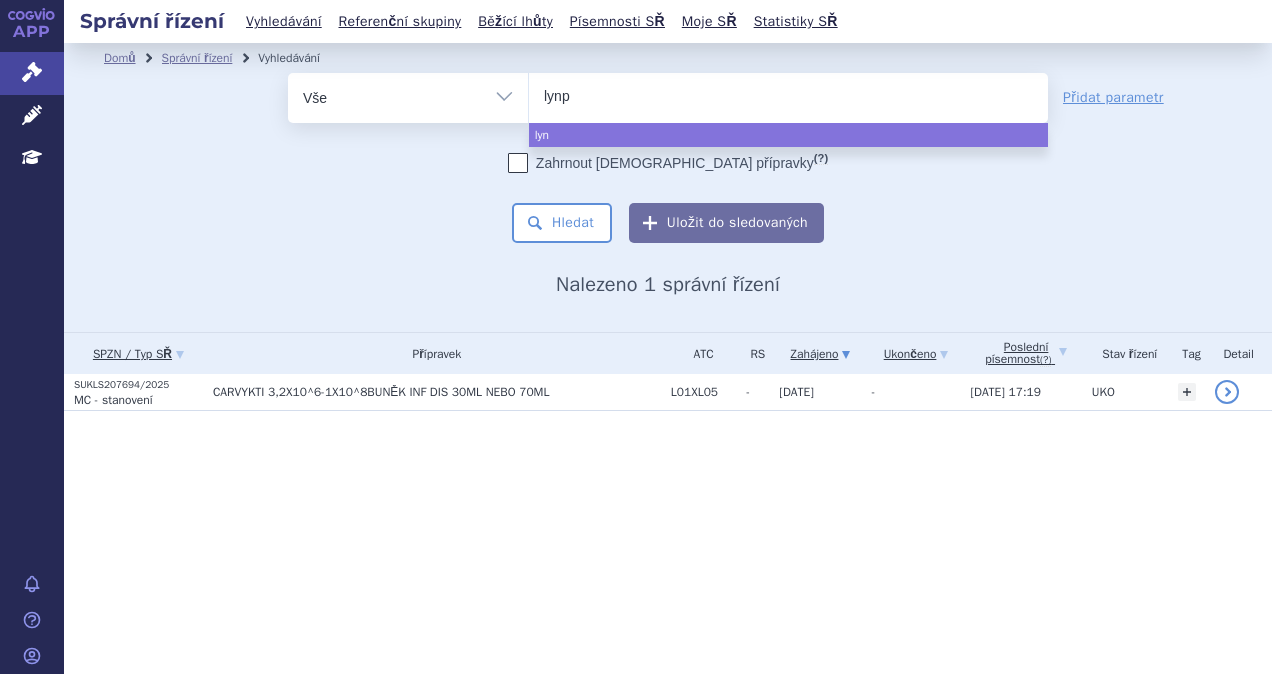 type on "lynpa" 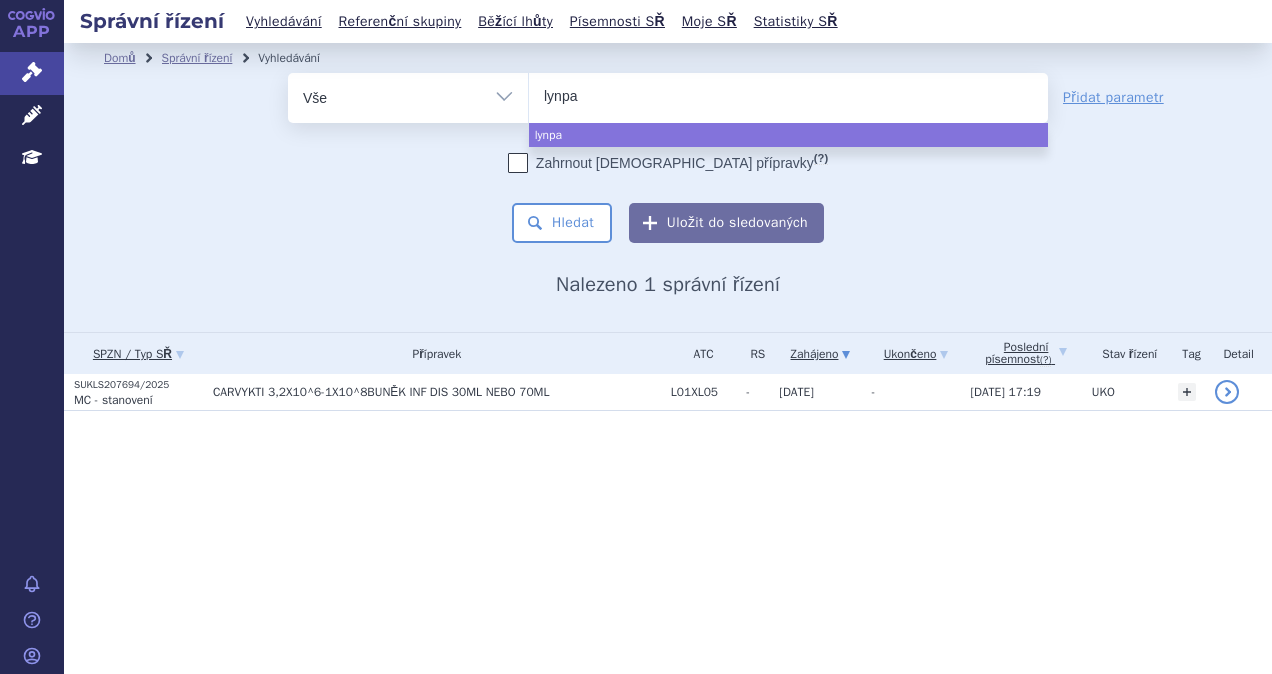 type on "lynpaz" 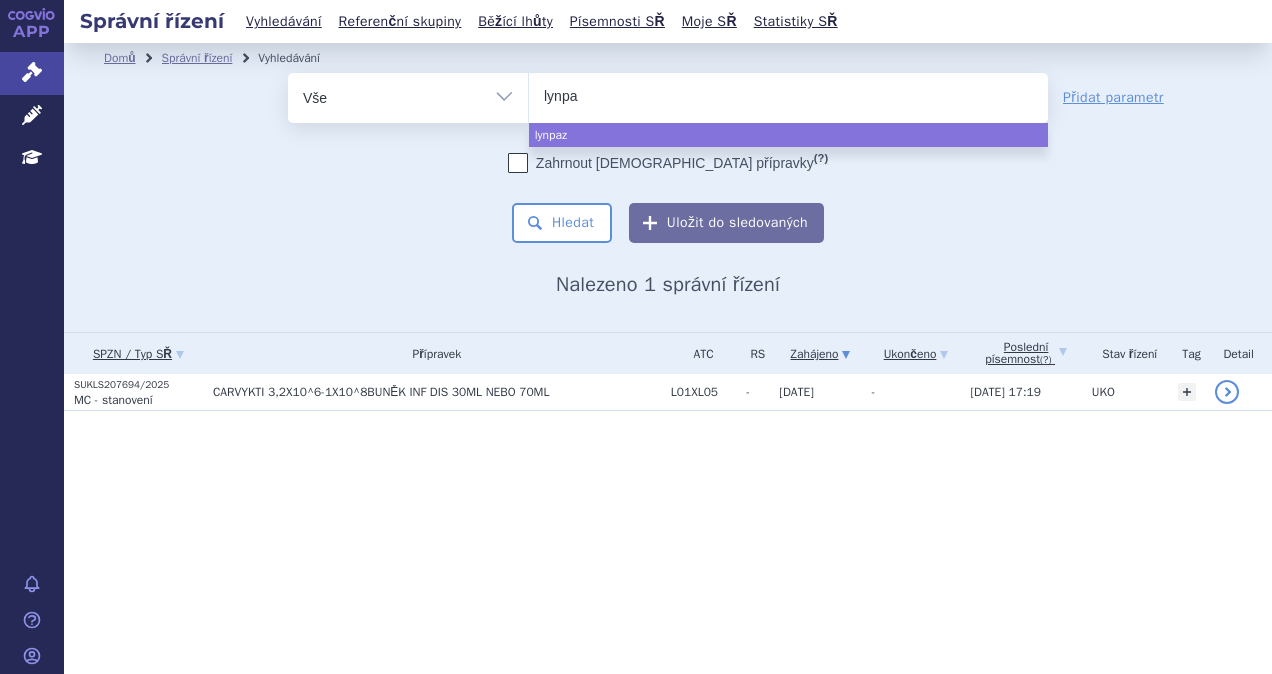 type on "lynpar" 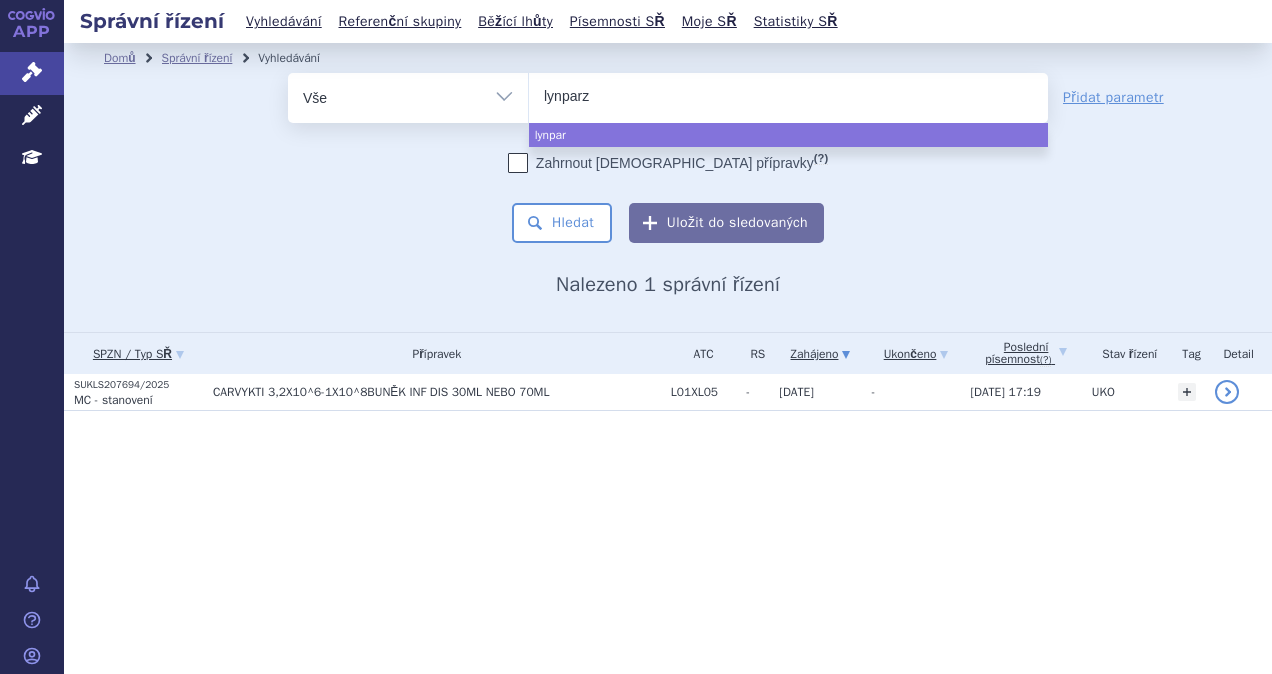 type on "lynparza" 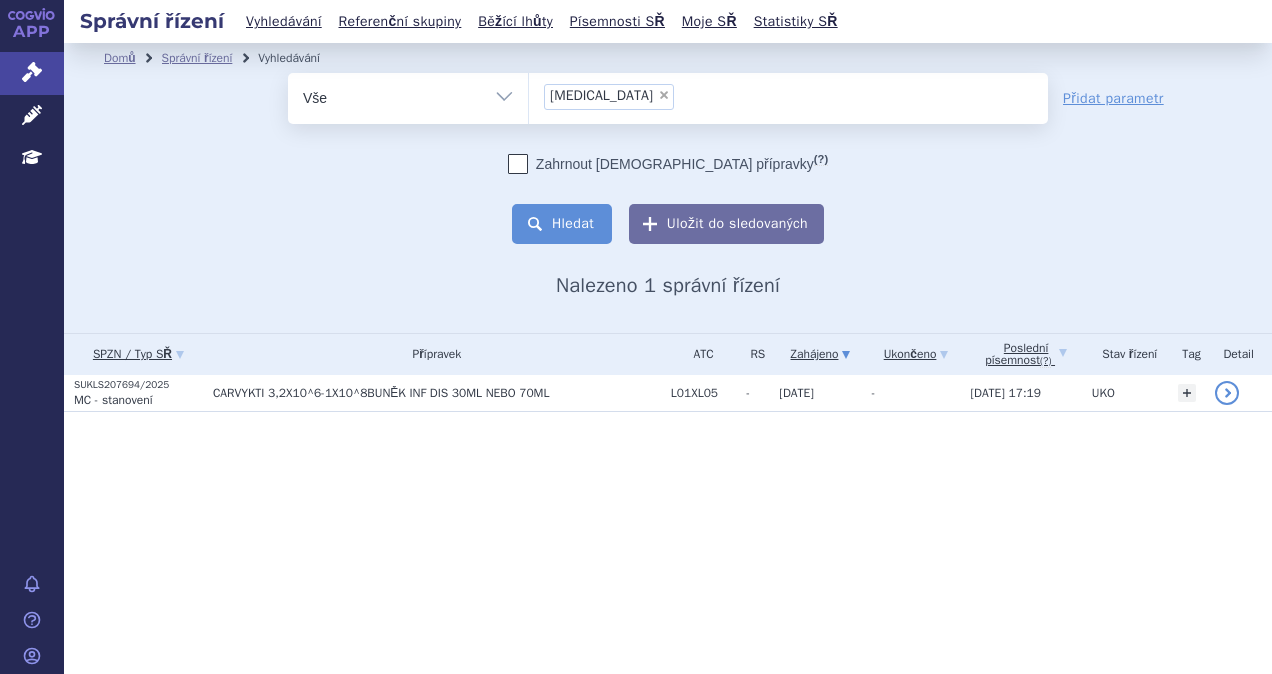select on "[MEDICAL_DATA]" 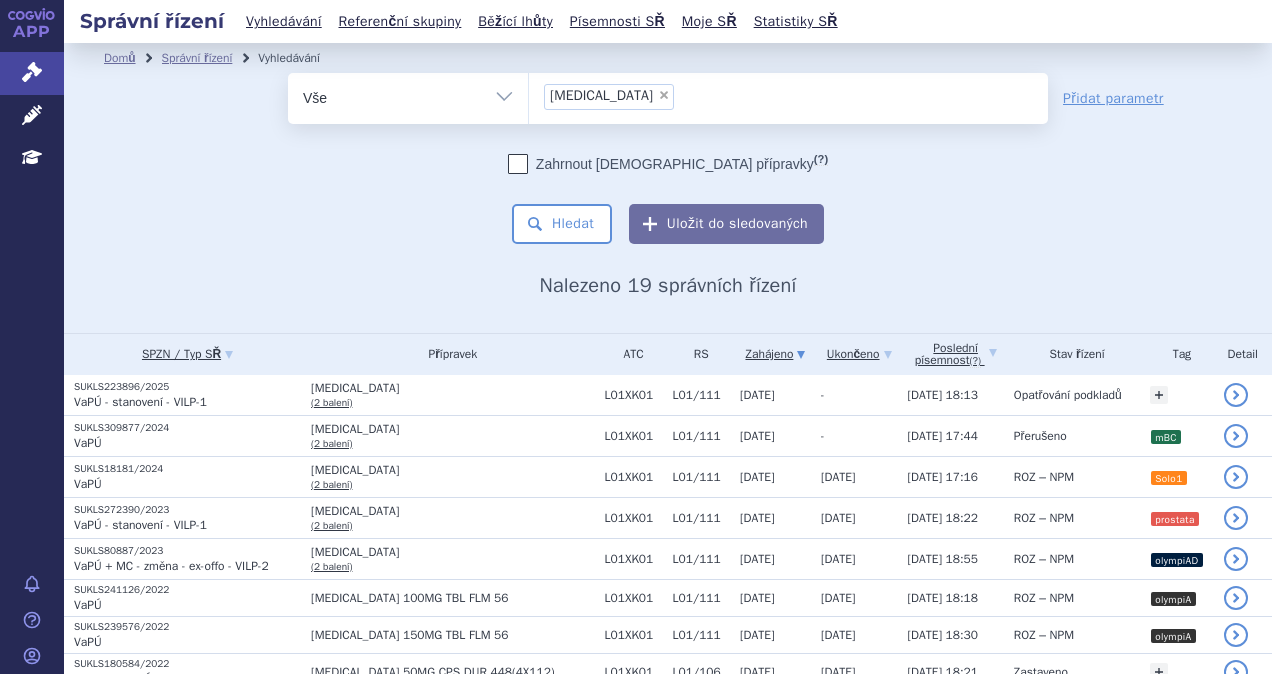 scroll, scrollTop: 0, scrollLeft: 0, axis: both 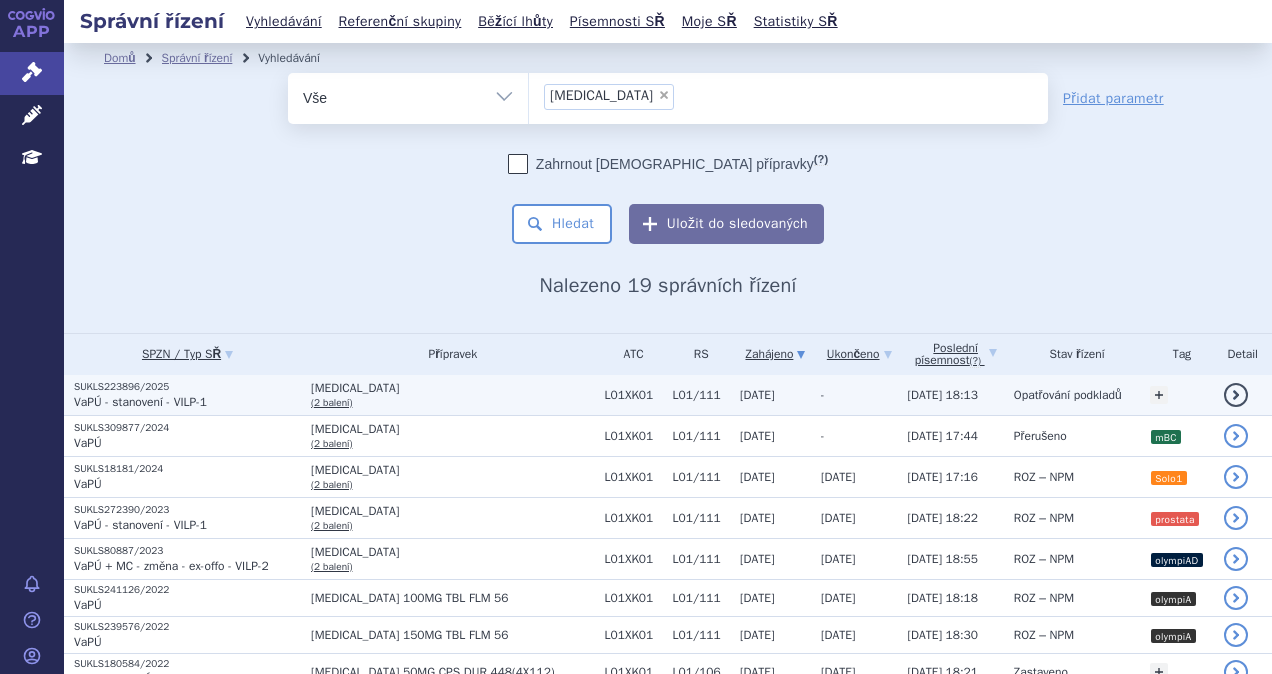 click on "LYNPARZA
(2 balení)" at bounding box center [447, 395] 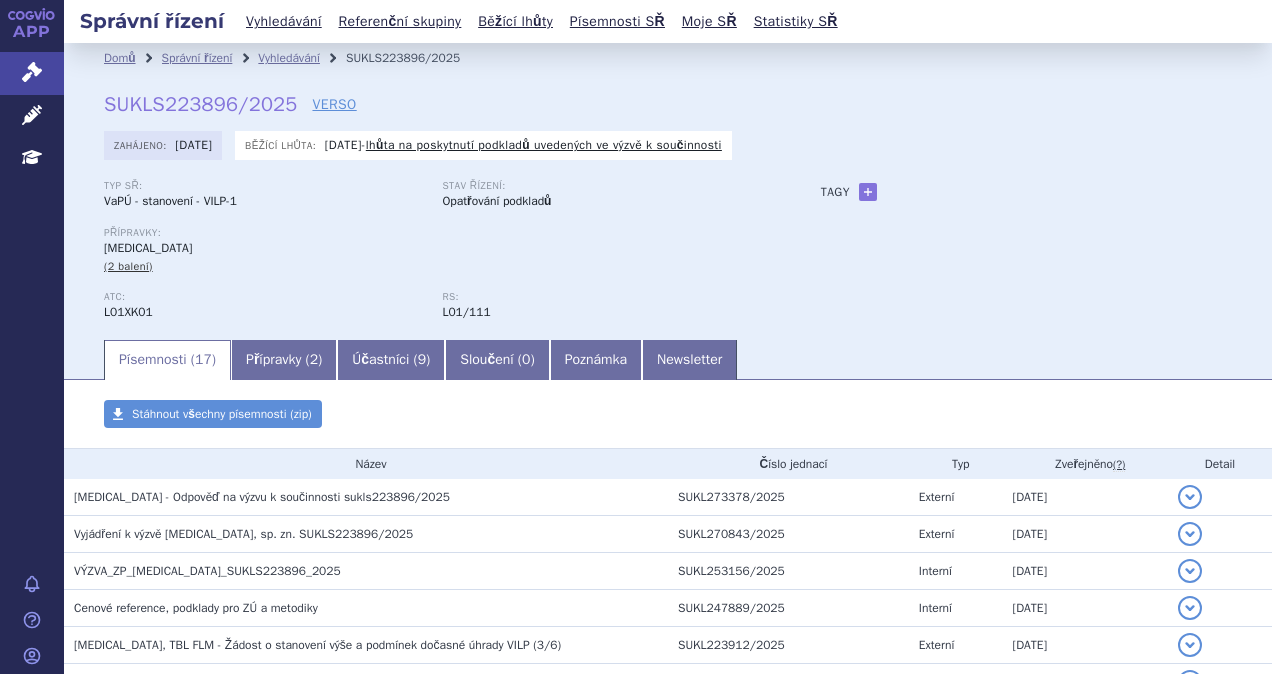 scroll, scrollTop: 0, scrollLeft: 0, axis: both 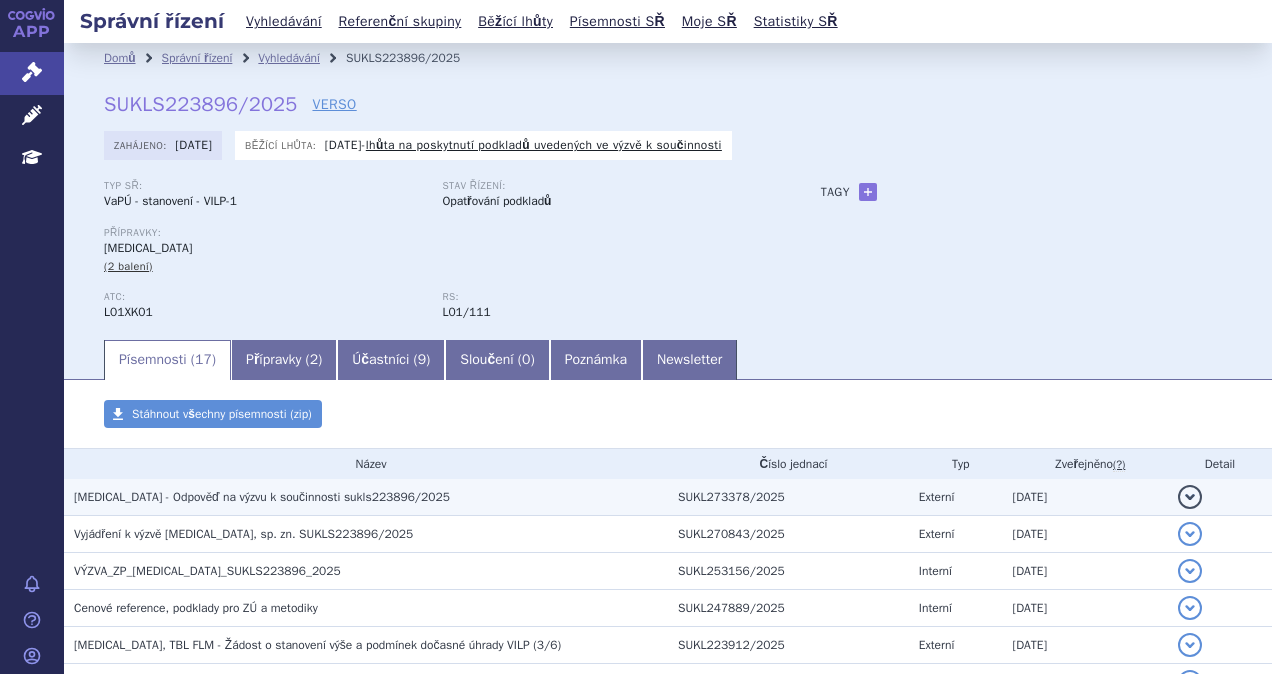 click on "[MEDICAL_DATA] - Odpověď na výzvu k součinnosti sukls223896/2025" at bounding box center [262, 497] 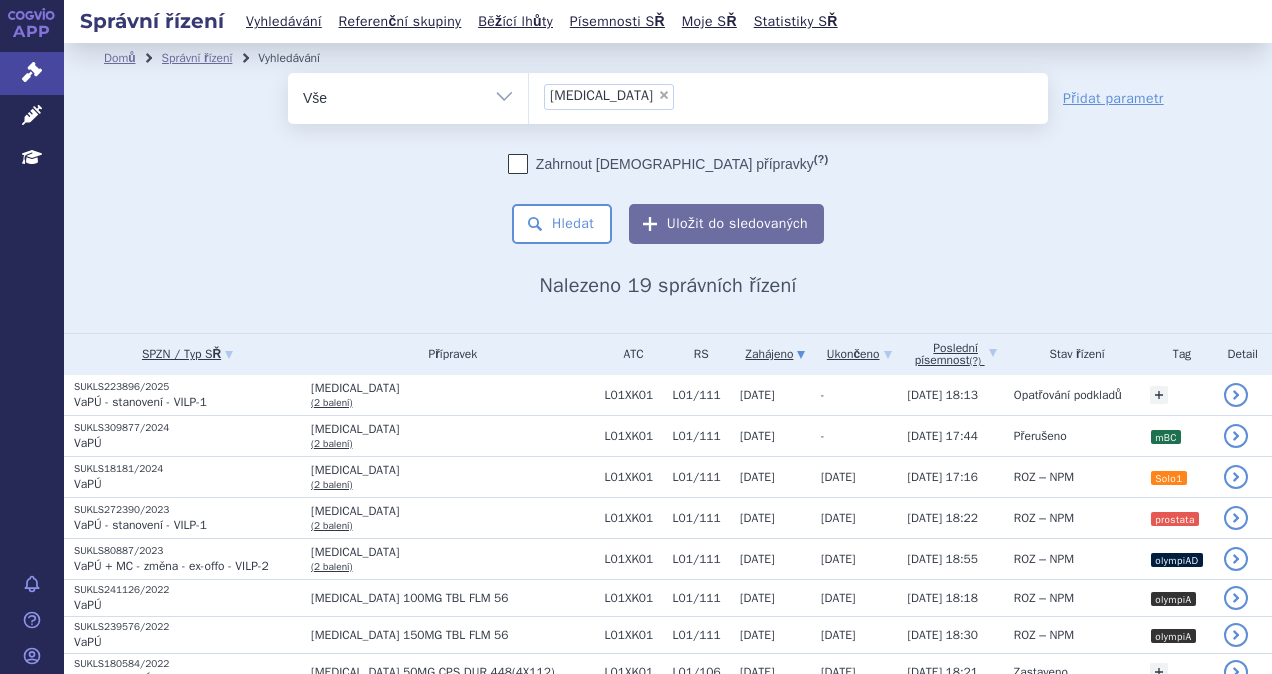 scroll, scrollTop: 0, scrollLeft: 0, axis: both 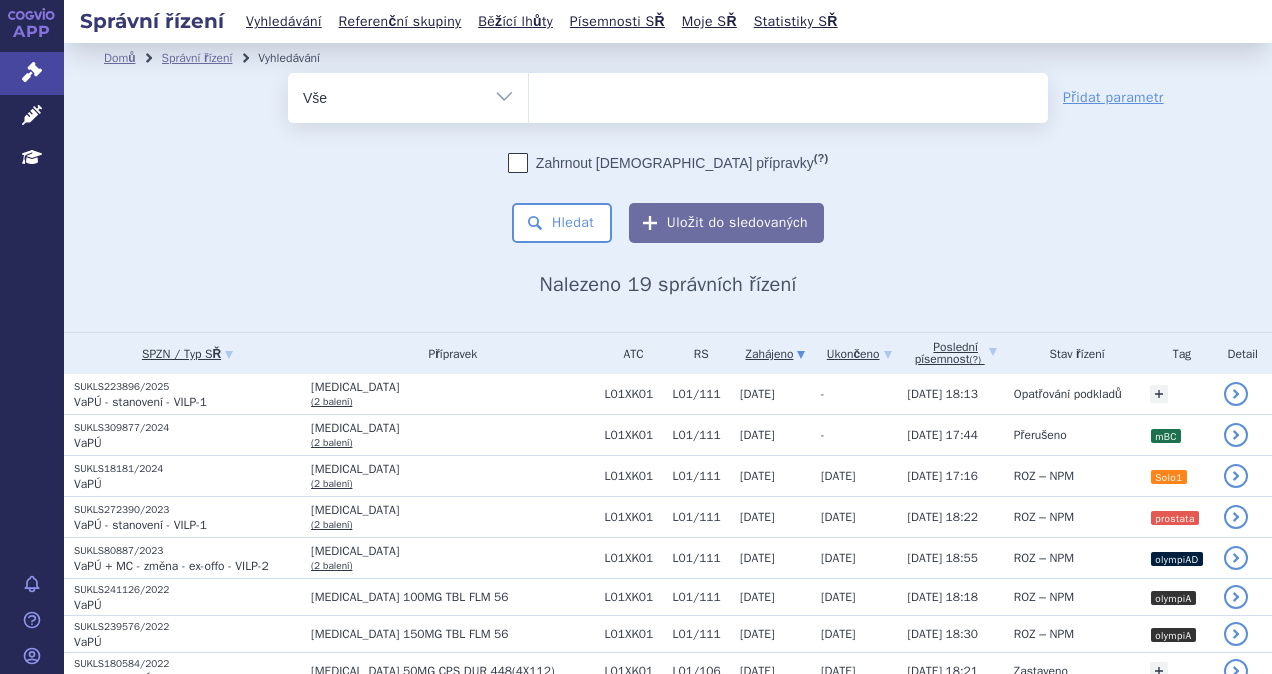 click at bounding box center (788, 94) 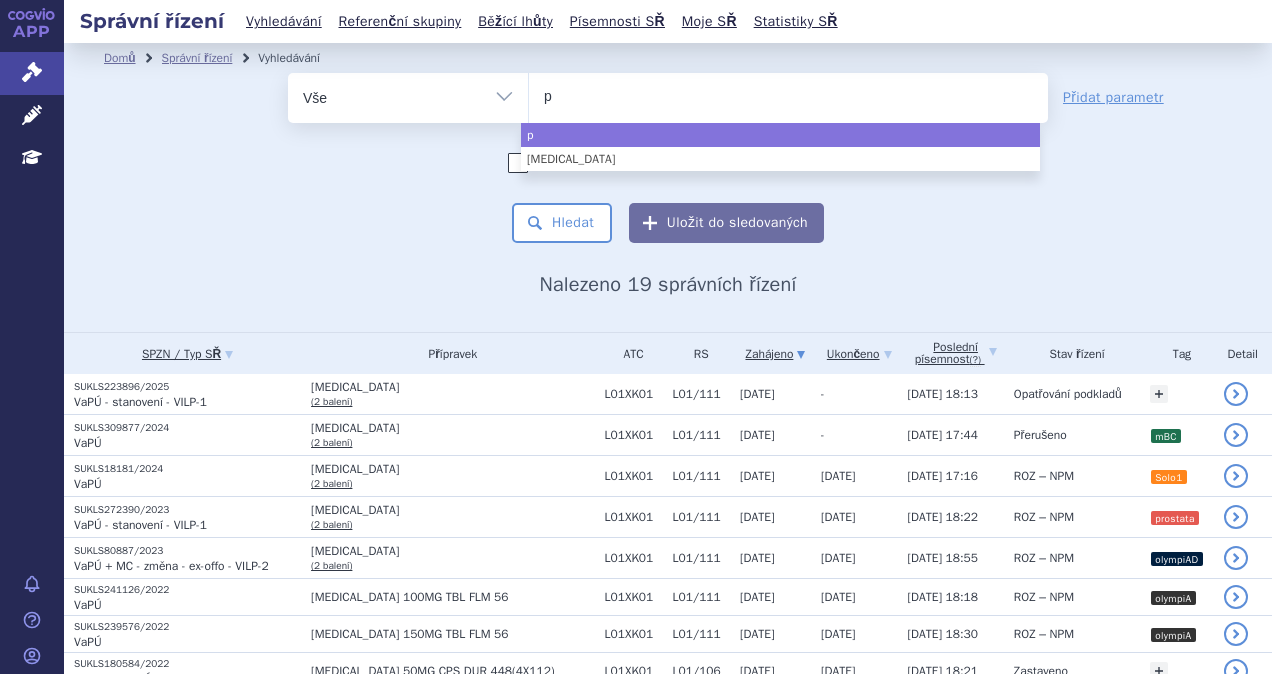type on "po" 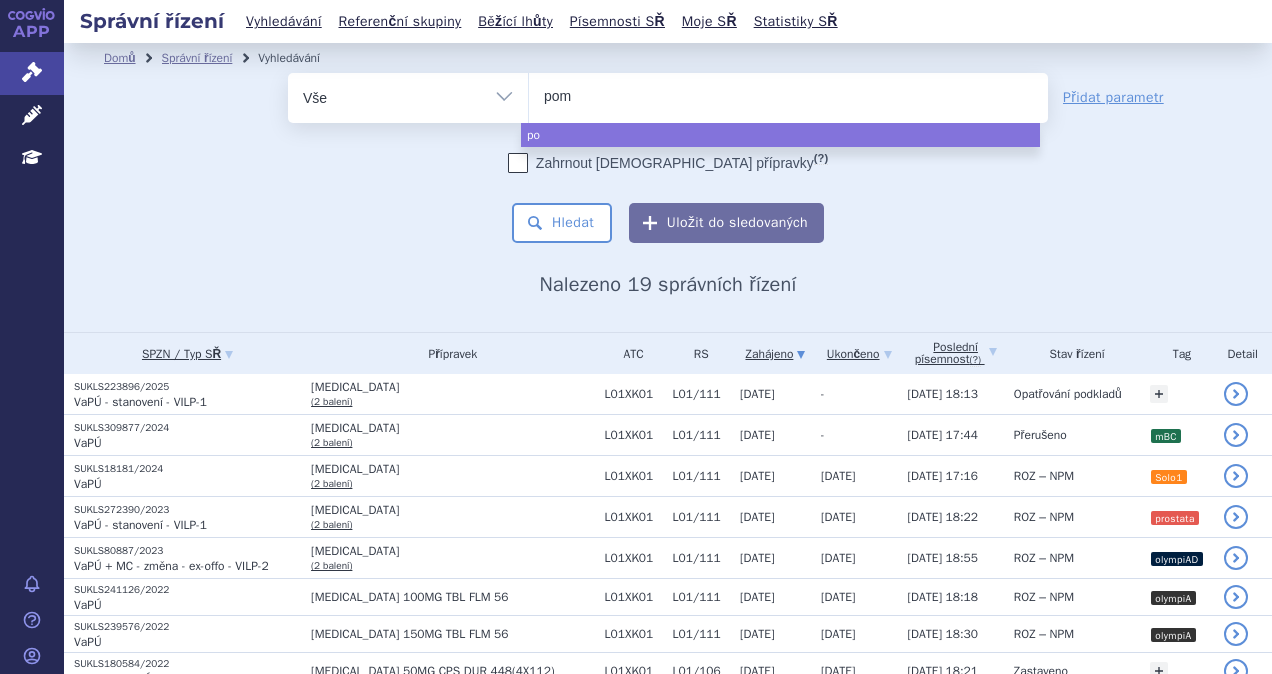 type on "poma" 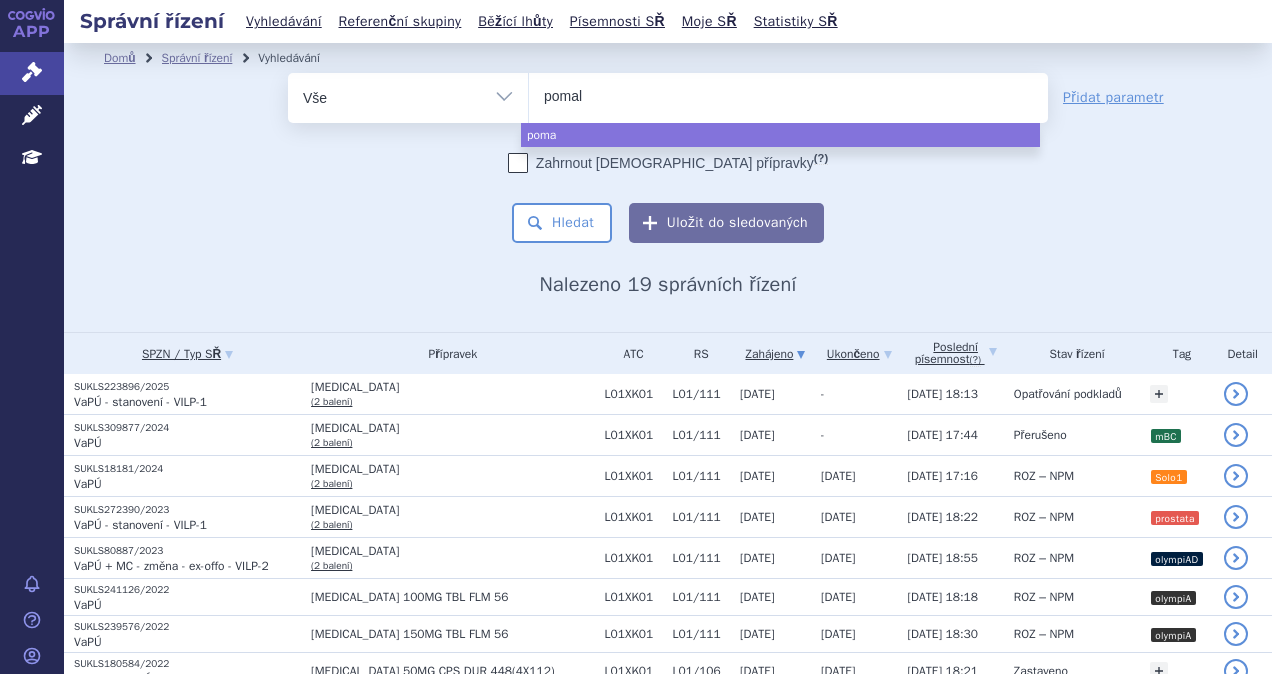 type on "pomali" 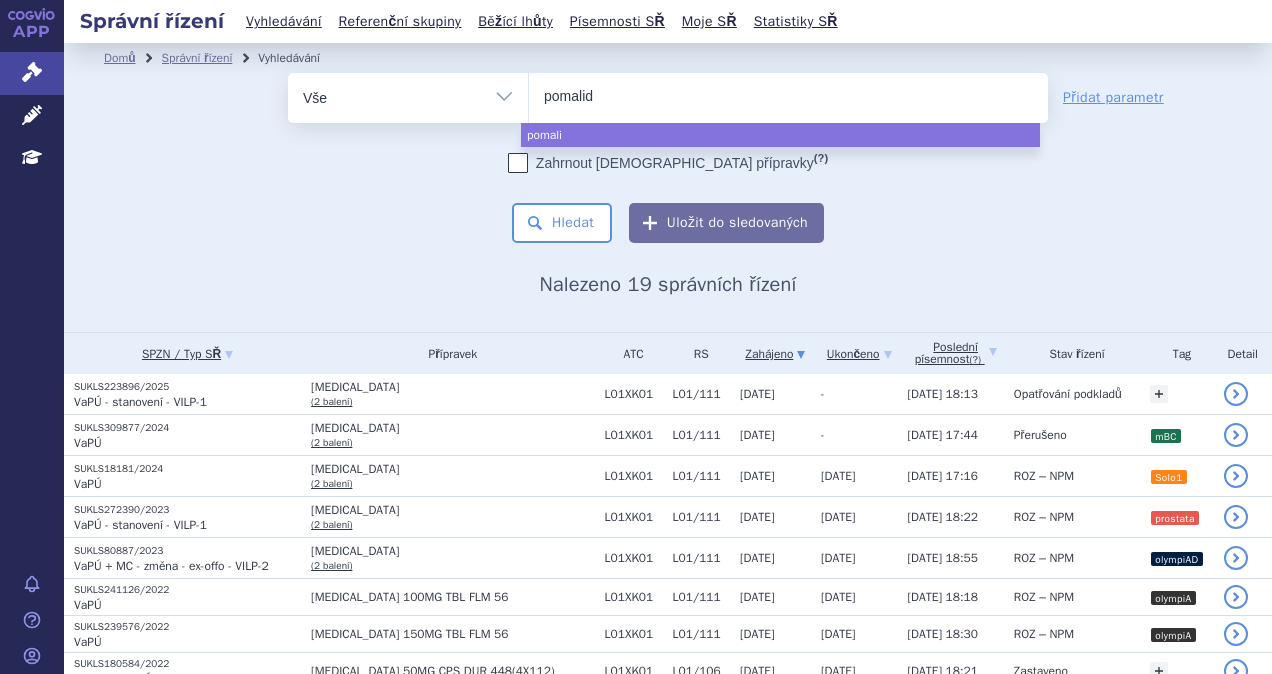 type on "pomalido" 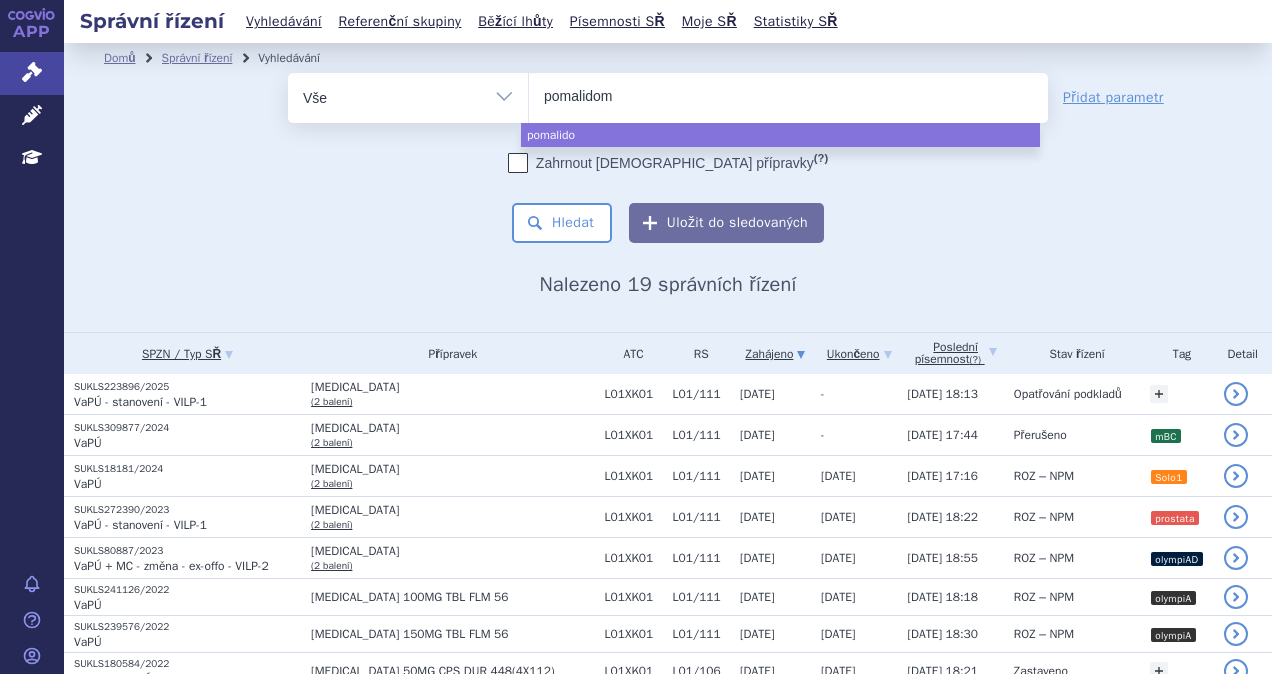 type on "pomalidomi" 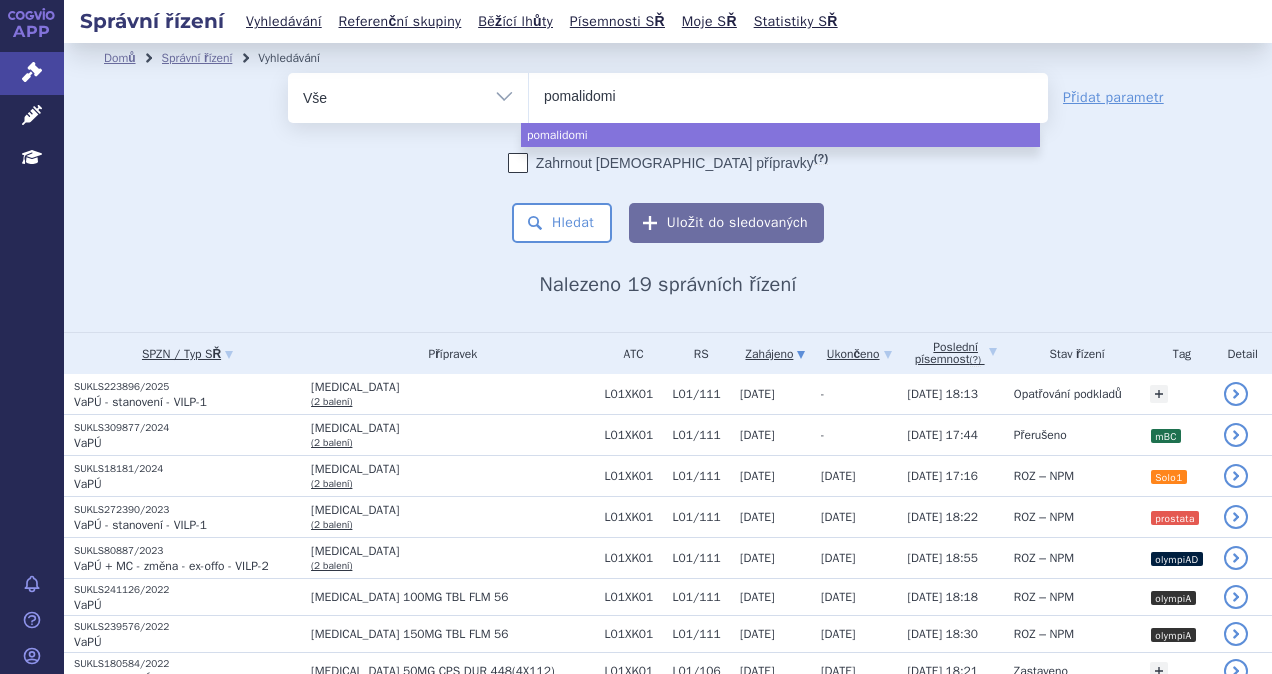 type on "pomalidomid" 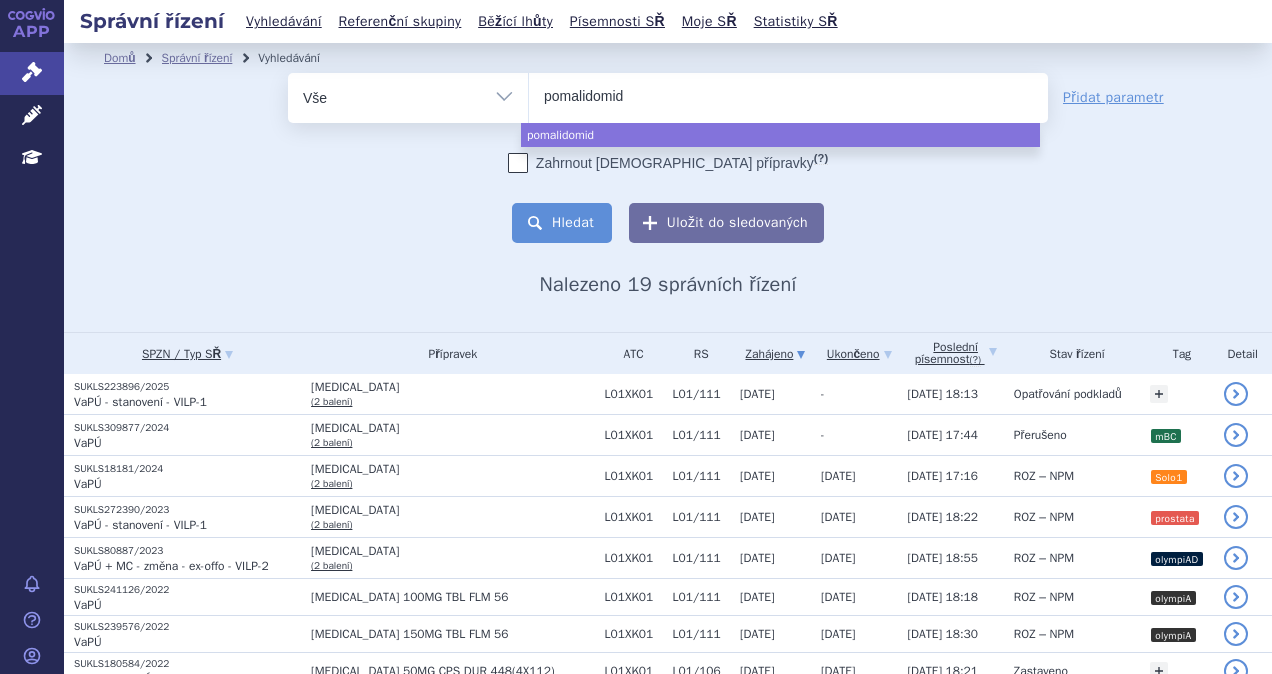 select on "pomalidomid" 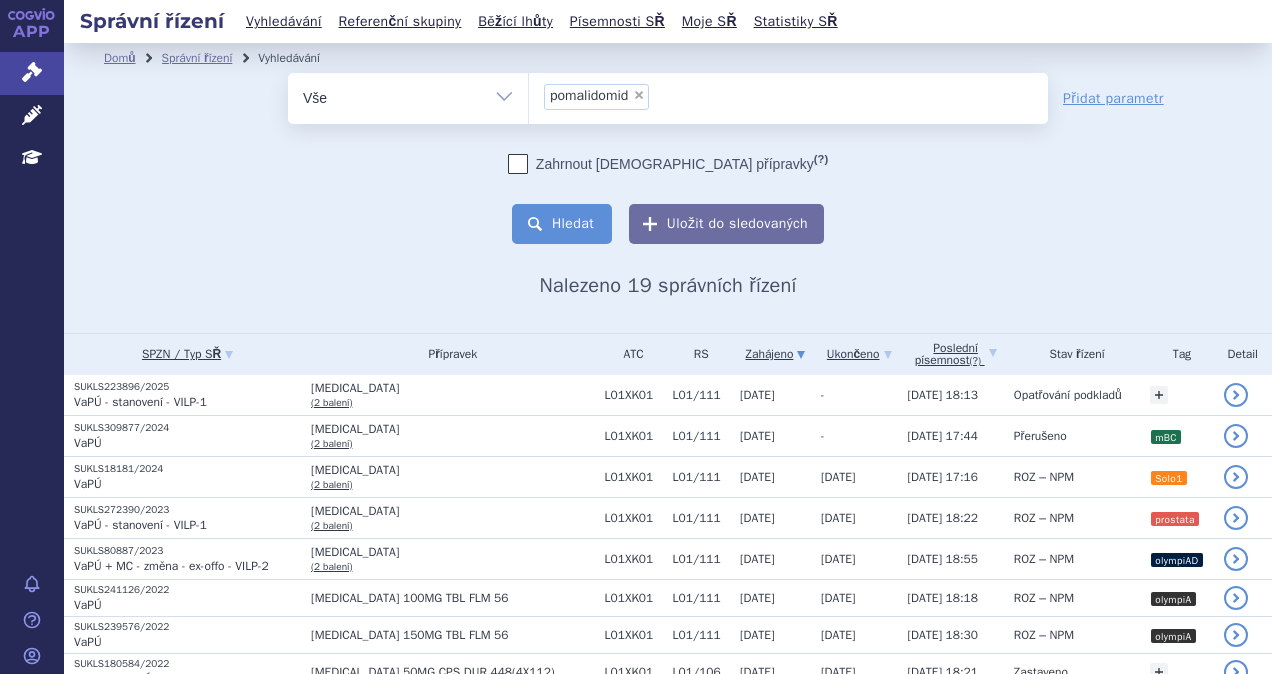 click on "Hledat" at bounding box center (562, 224) 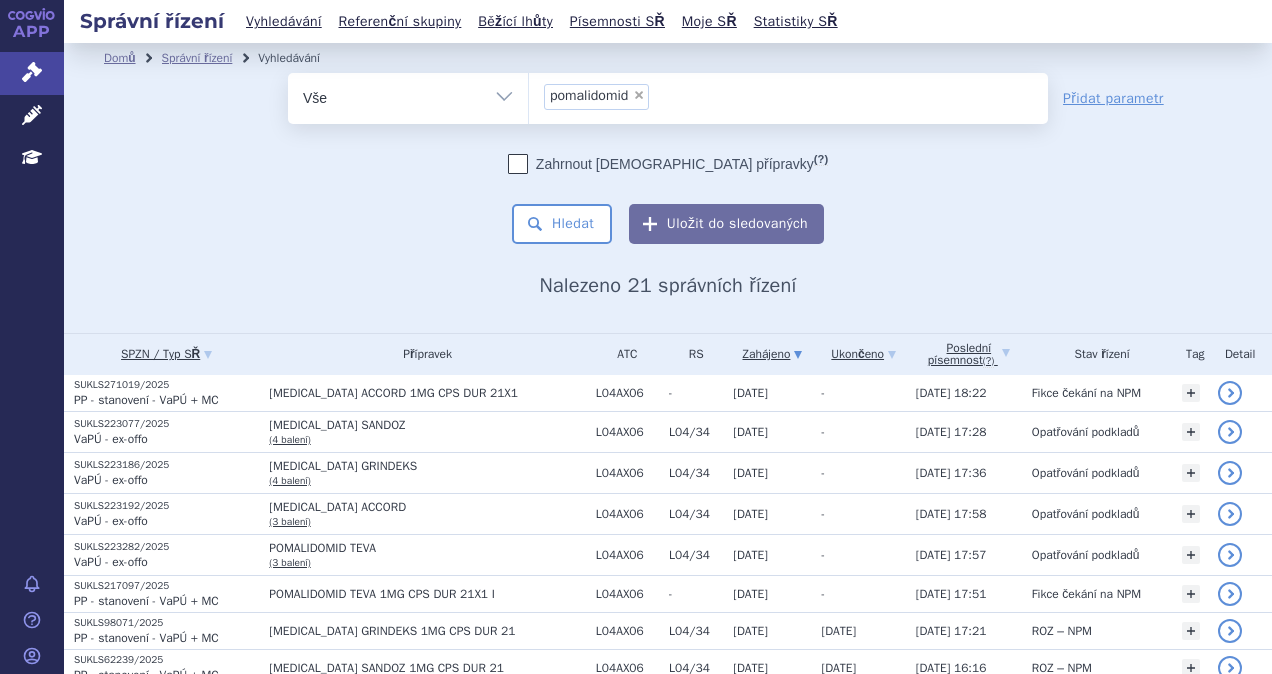 scroll, scrollTop: 0, scrollLeft: 0, axis: both 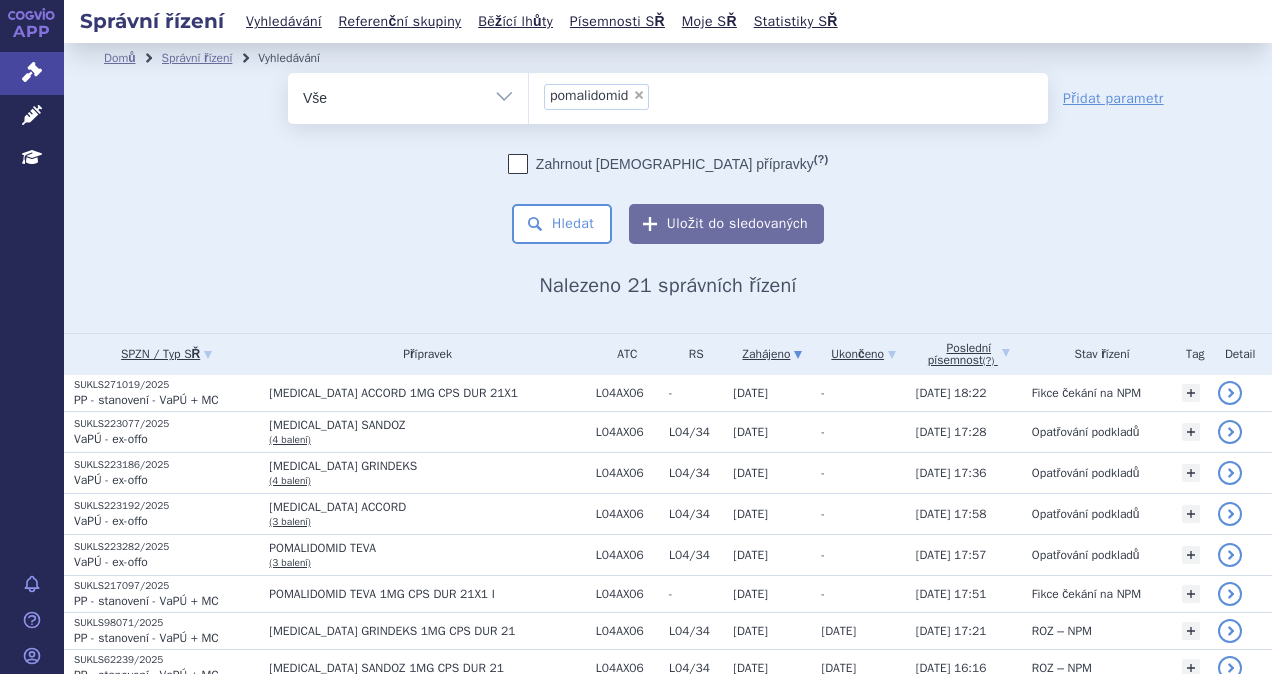 click on "×" at bounding box center (639, 95) 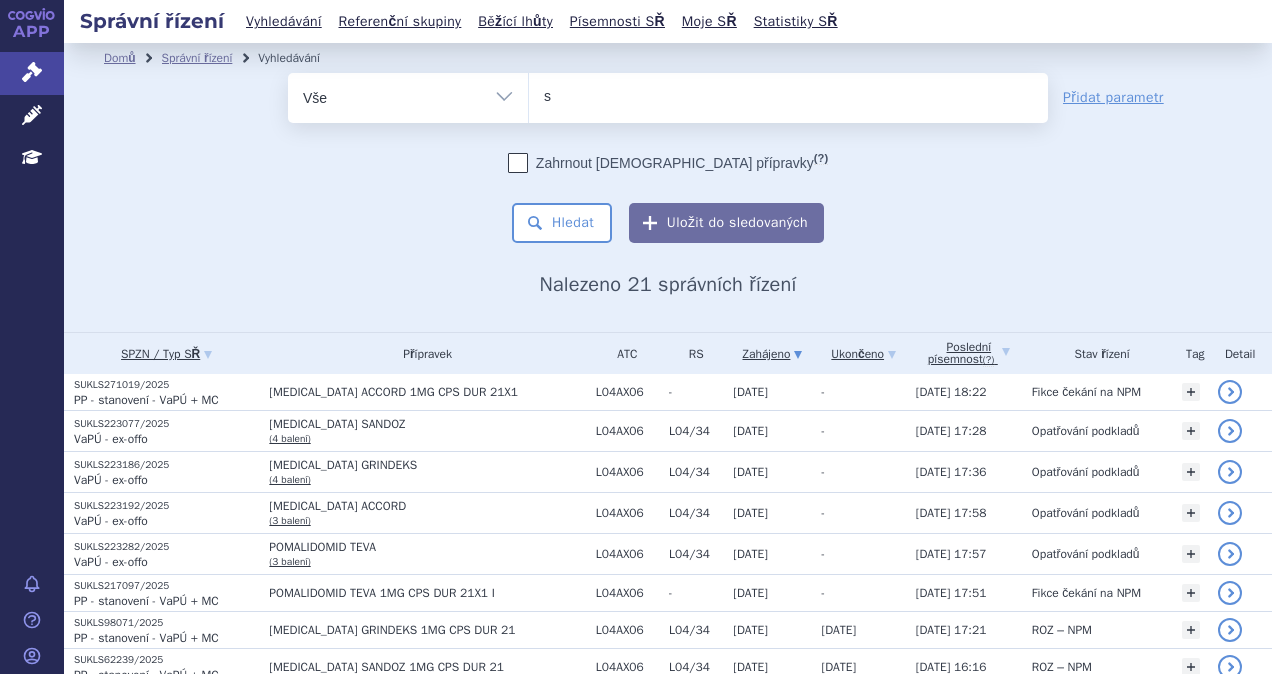 type on "sa" 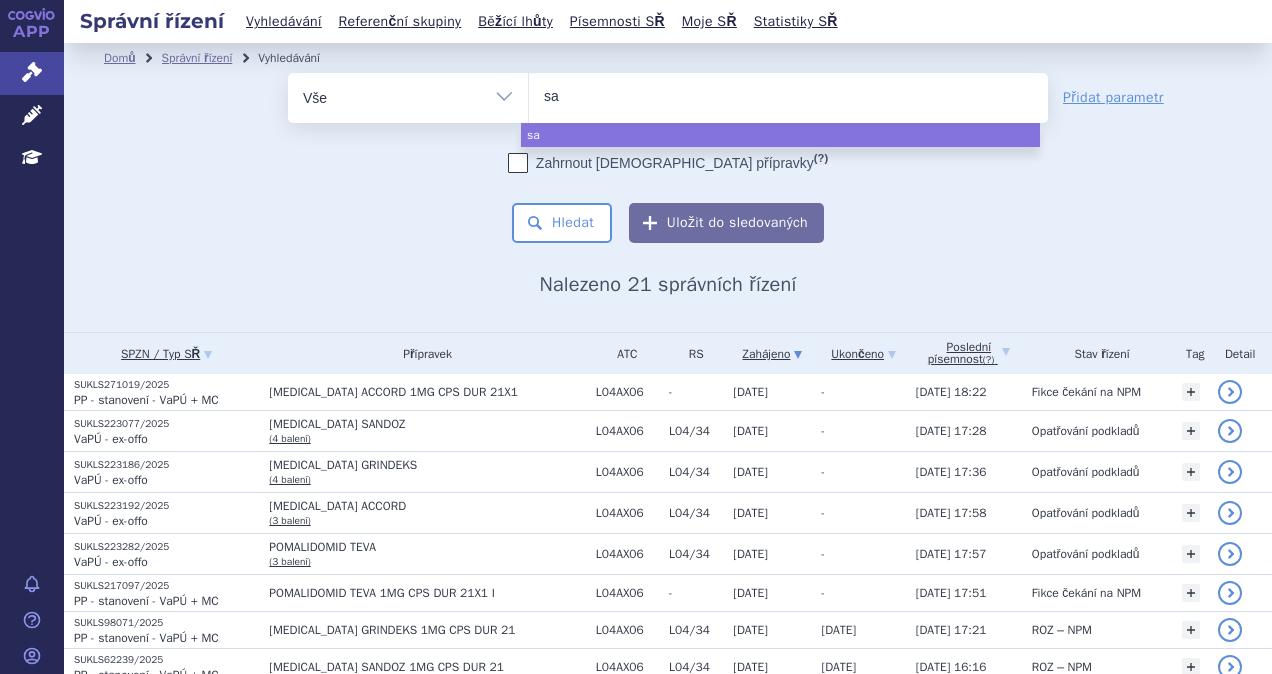 type on "sar" 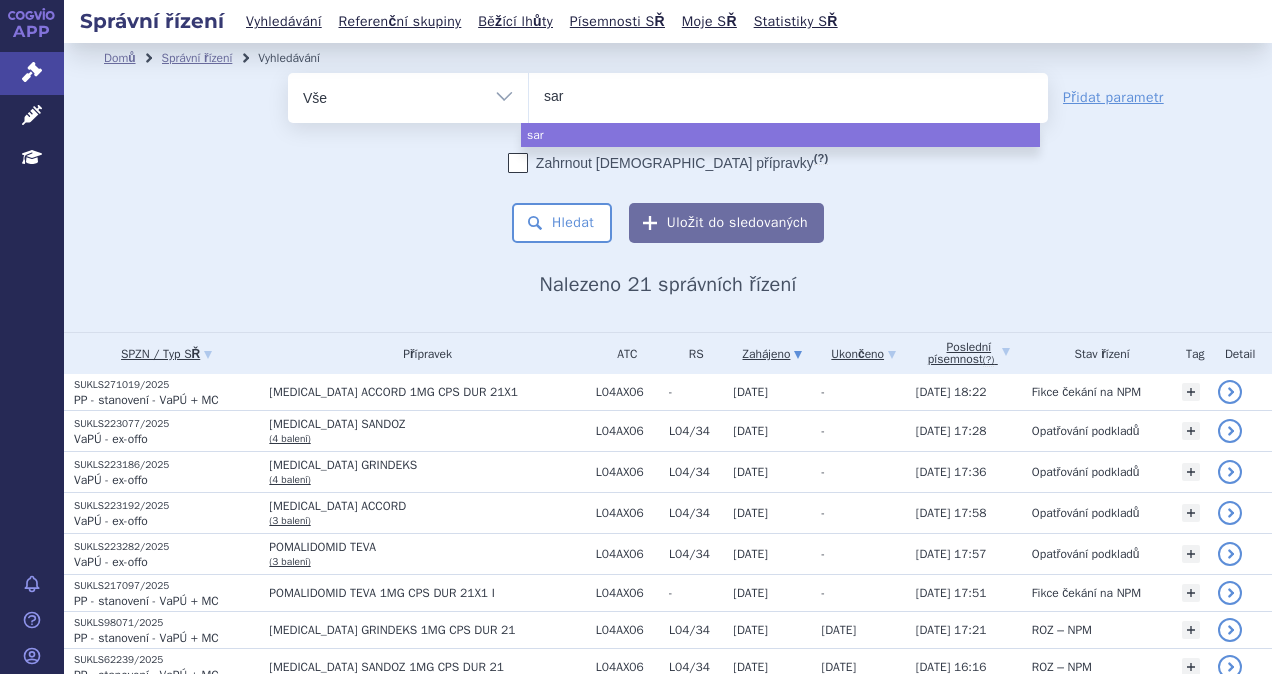 type on "sarc" 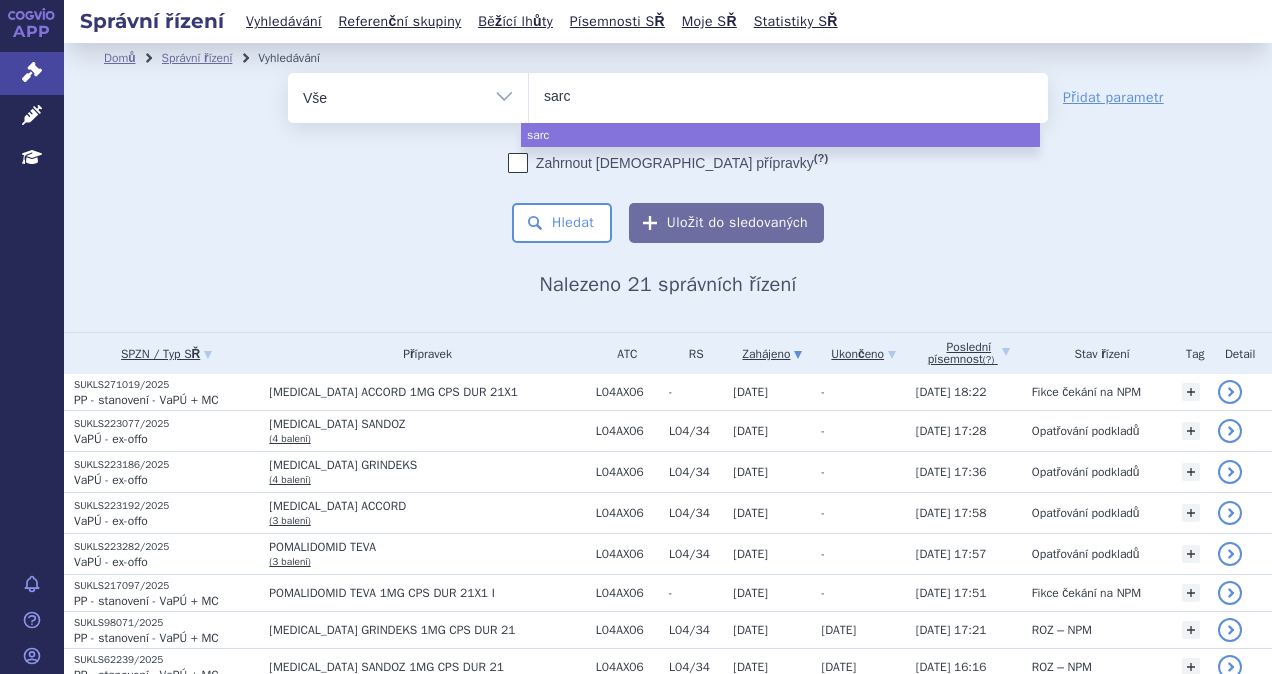 type on "sarcl" 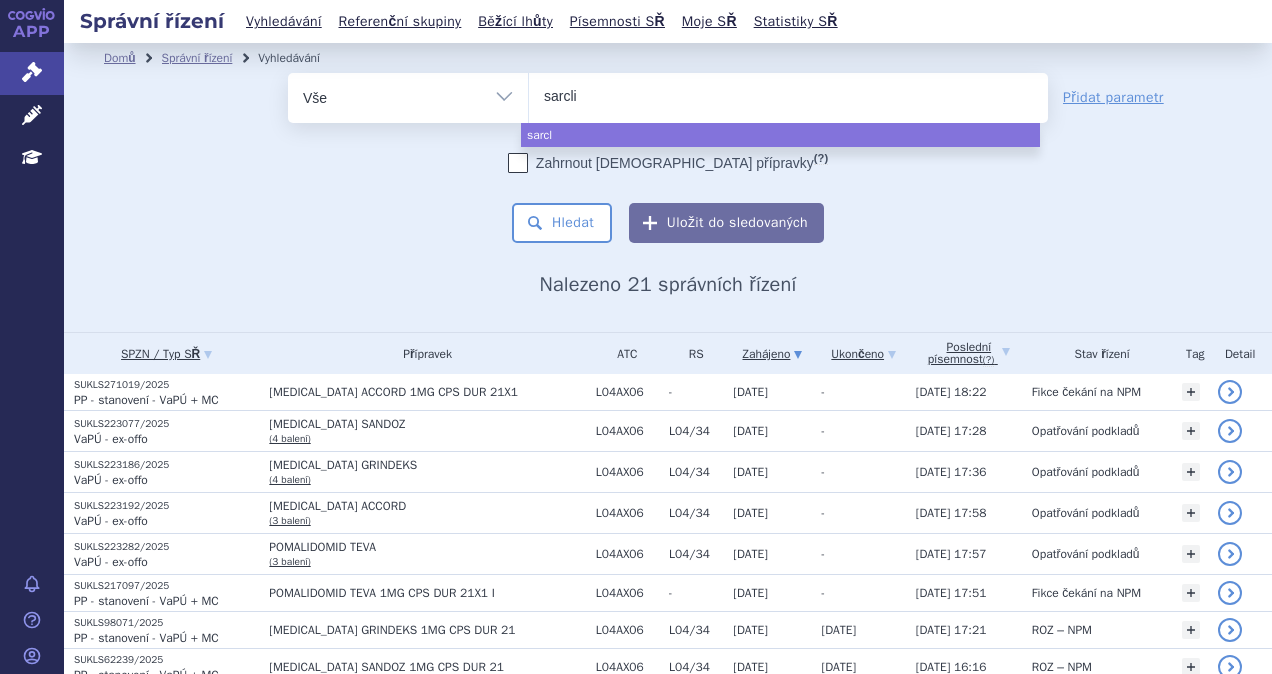 type on "sarclis" 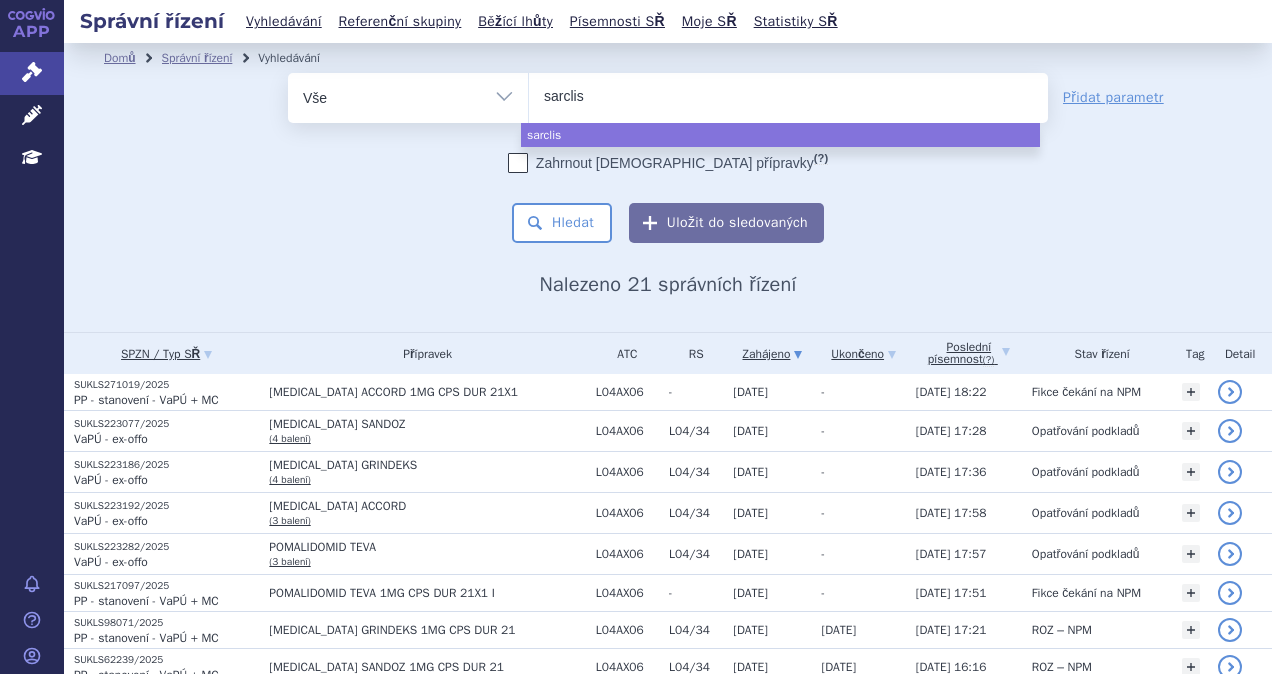 type on "[MEDICAL_DATA]" 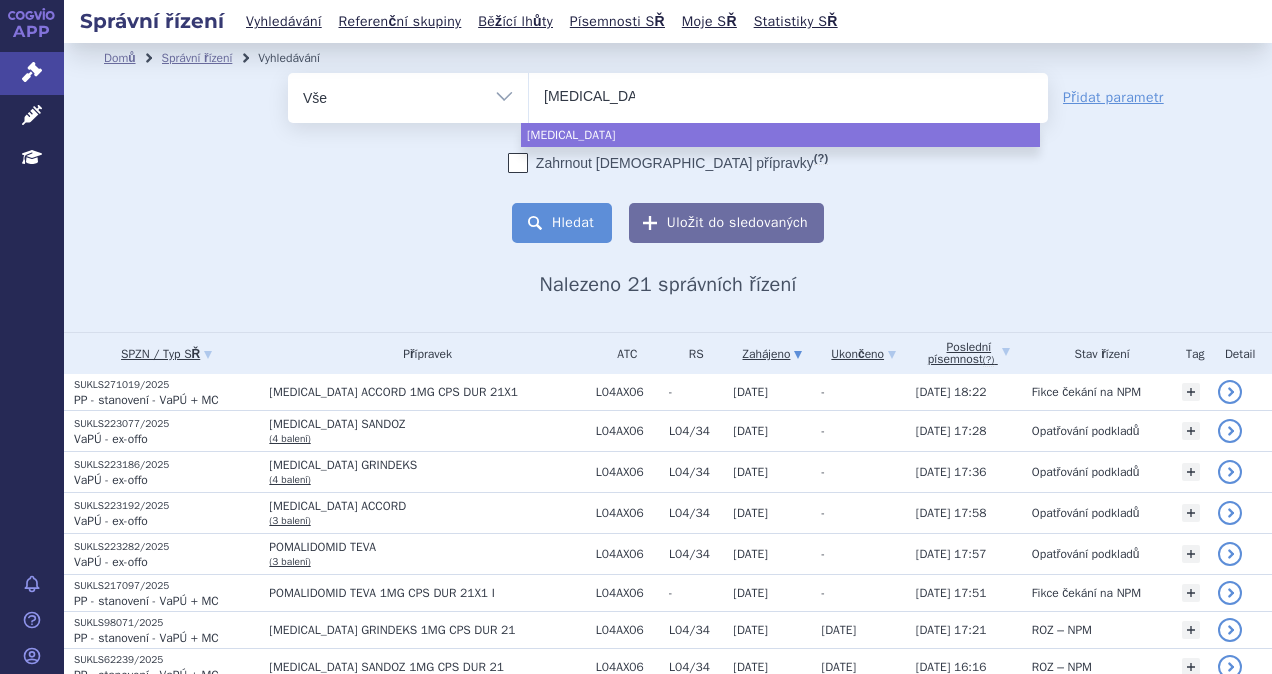 select on "[MEDICAL_DATA]" 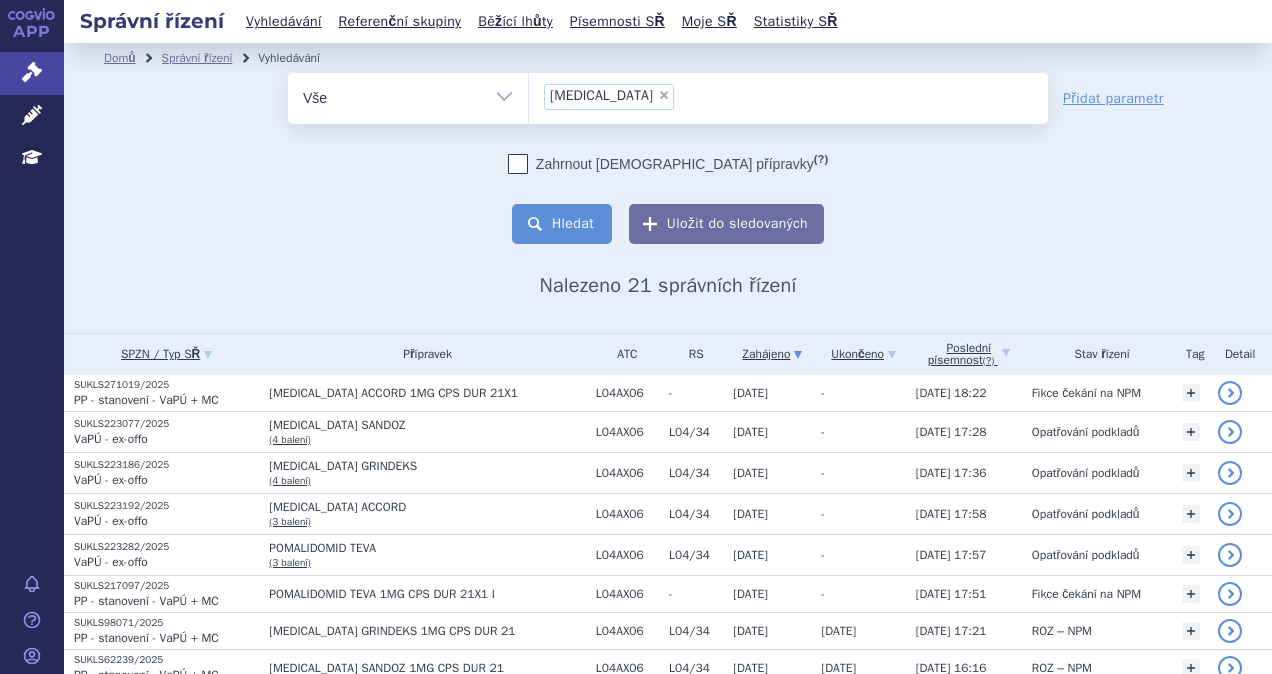 click on "Hledat" at bounding box center [562, 224] 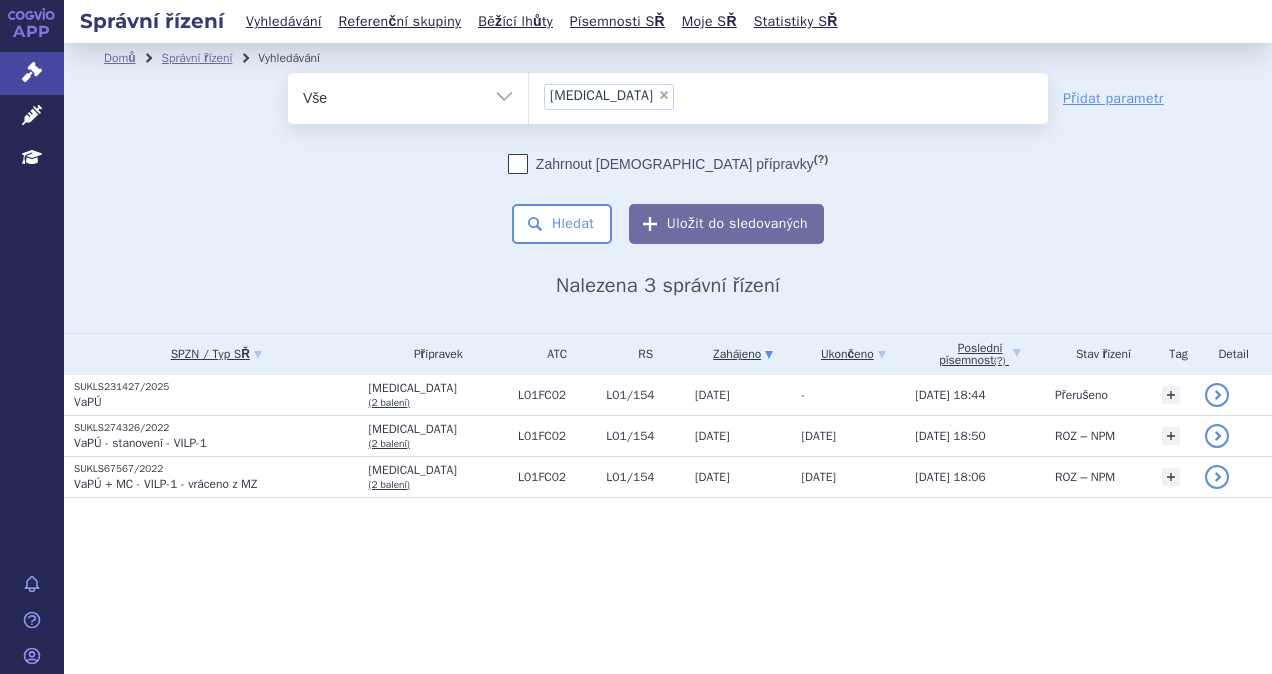 scroll, scrollTop: 0, scrollLeft: 0, axis: both 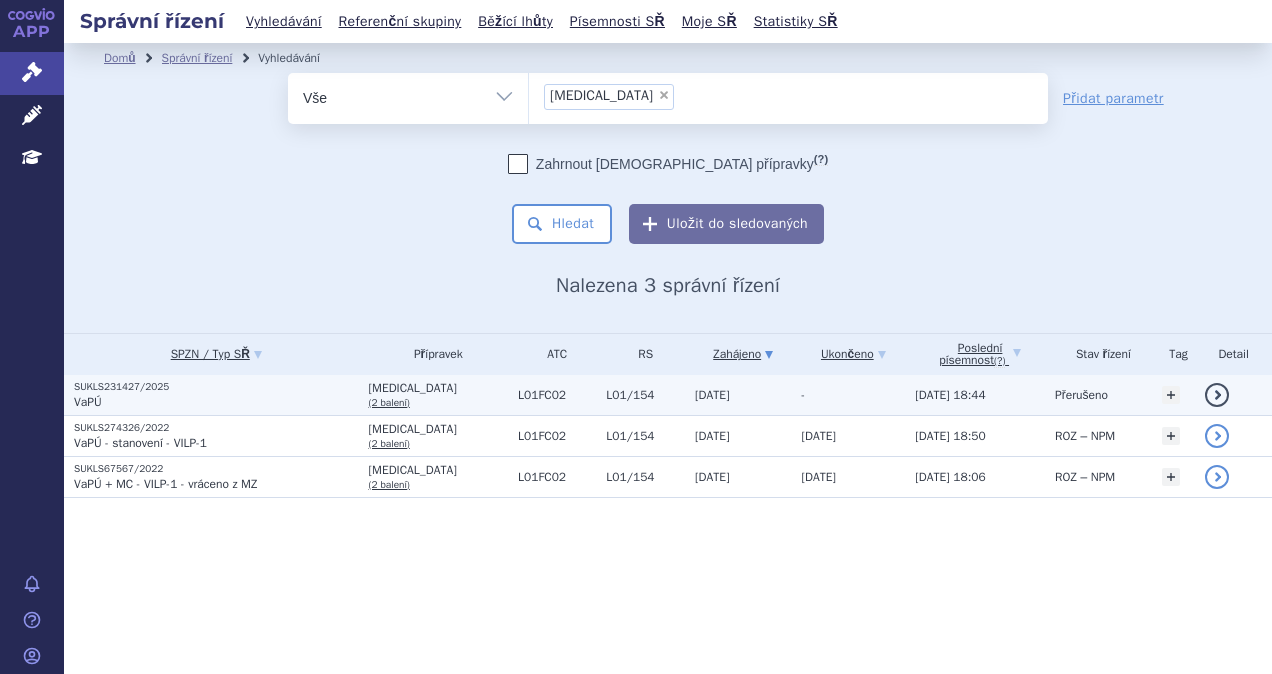 click on "SUKLS231427/2025" at bounding box center (216, 387) 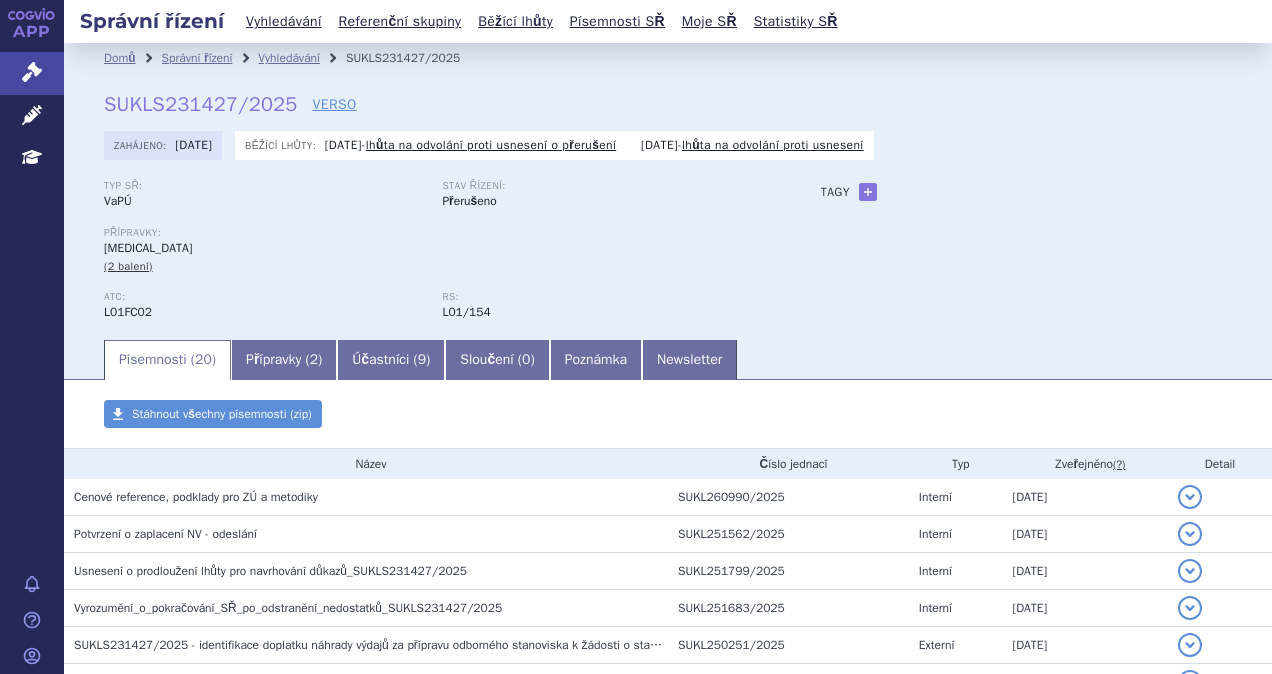 scroll, scrollTop: 0, scrollLeft: 0, axis: both 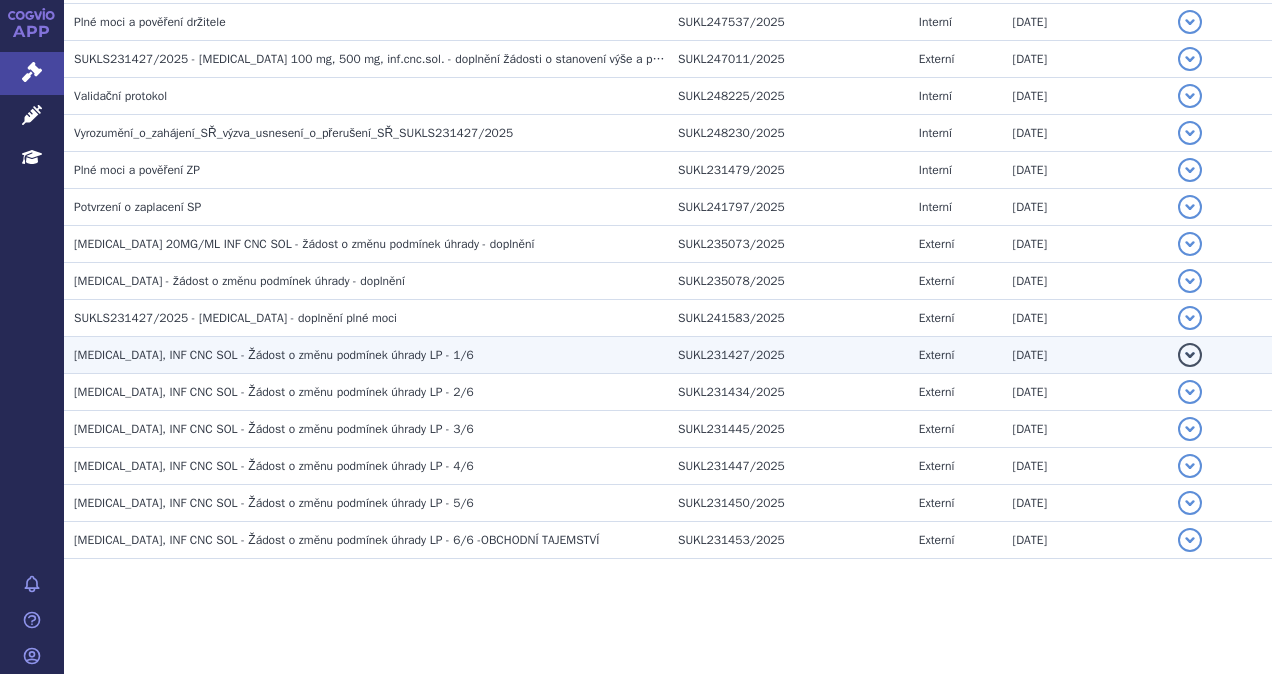 click on "SARCLISA, INF CNC SOL - Žádost o změnu podmínek úhrady LP - 1/6" at bounding box center (274, 355) 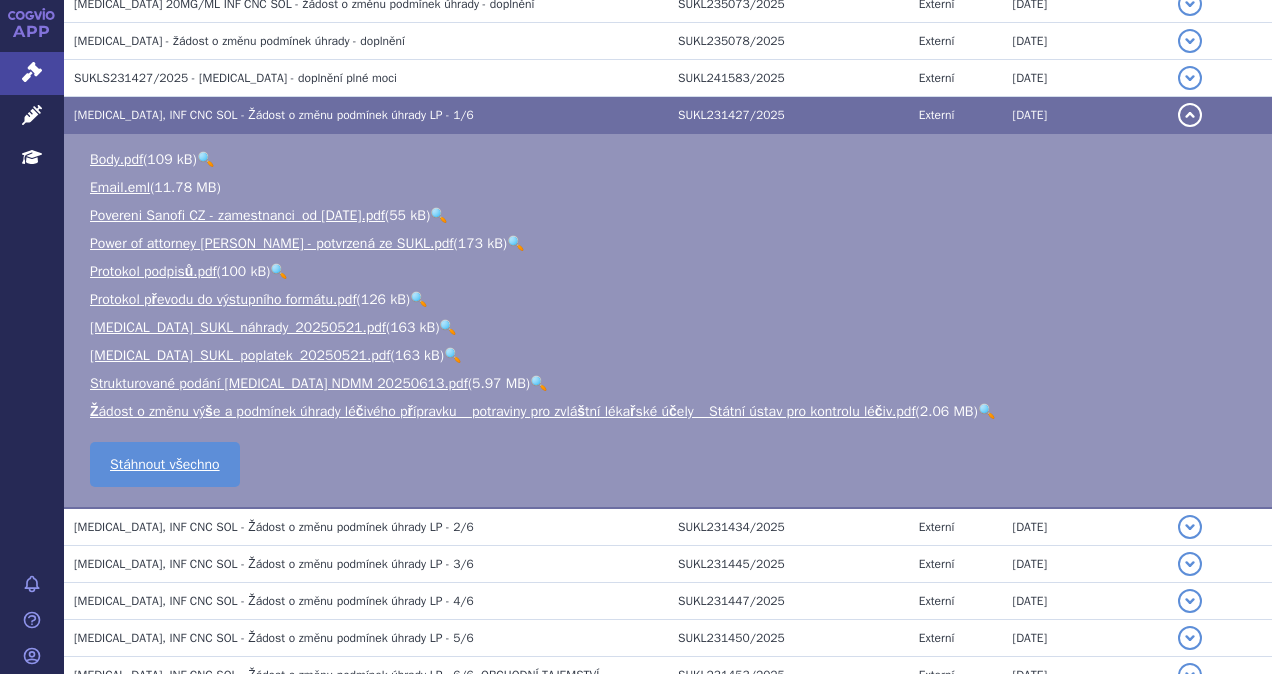 scroll, scrollTop: 940, scrollLeft: 0, axis: vertical 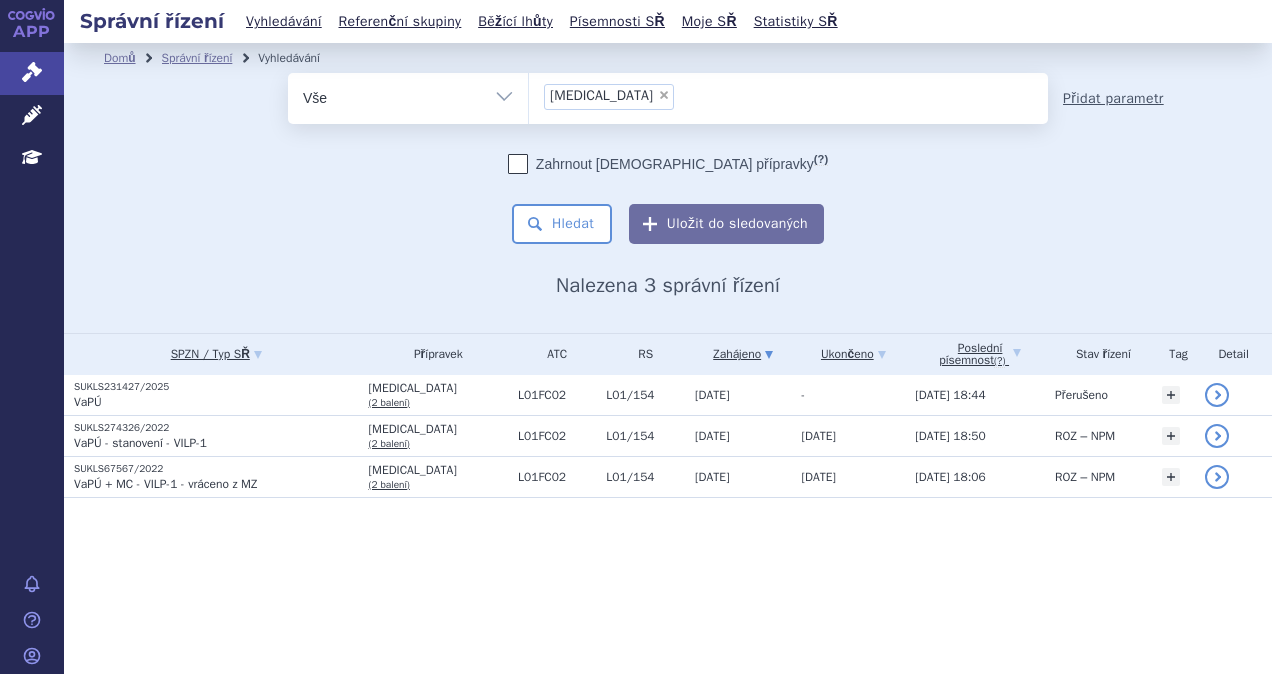 click on "Přidat parametr" at bounding box center (1113, 99) 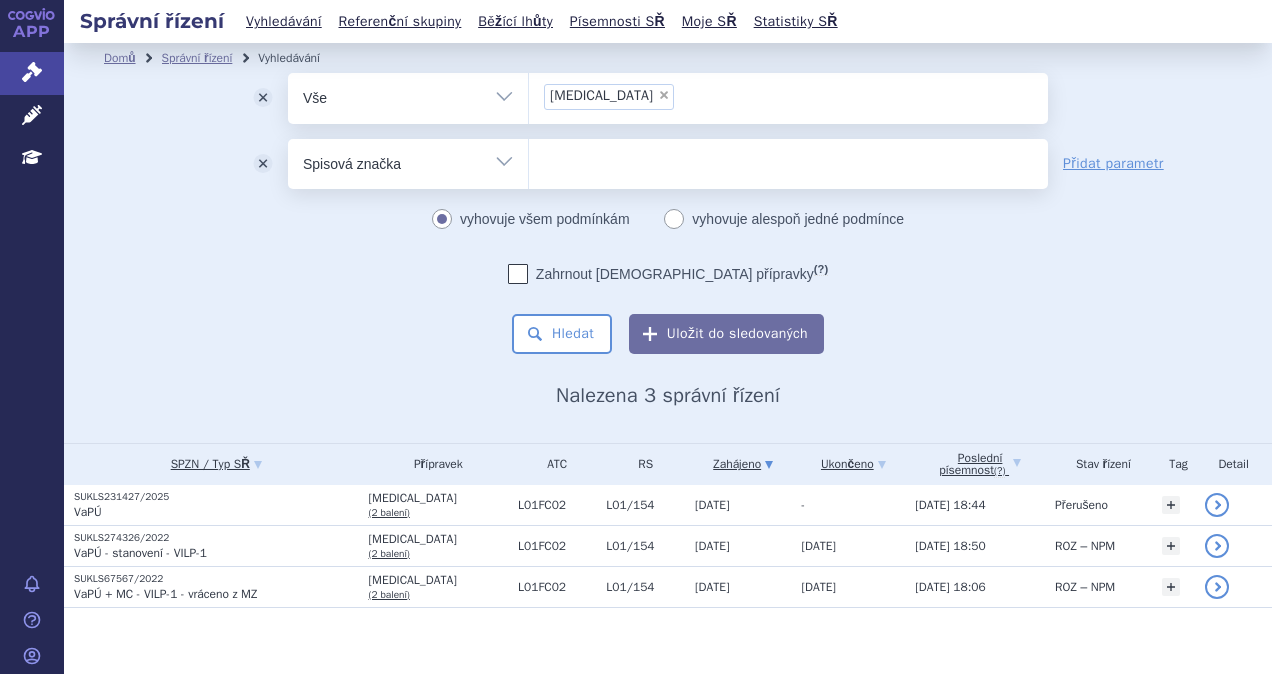 click on "Vše
Spisová značka
Typ SŘ
Přípravek/SUKL kód
Účastník/Držitel" at bounding box center (408, 161) 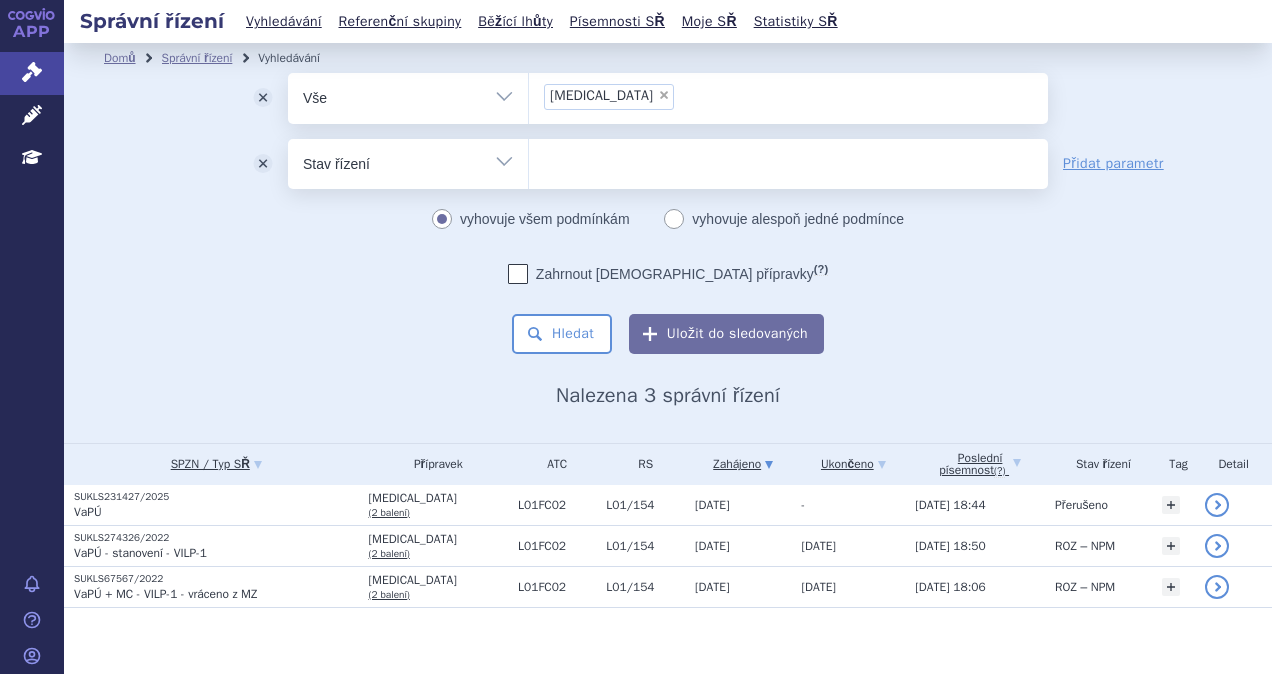 click on "Vše
Spisová značka
Typ SŘ
Přípravek/SUKL kód
Účastník/Držitel" at bounding box center (408, 161) 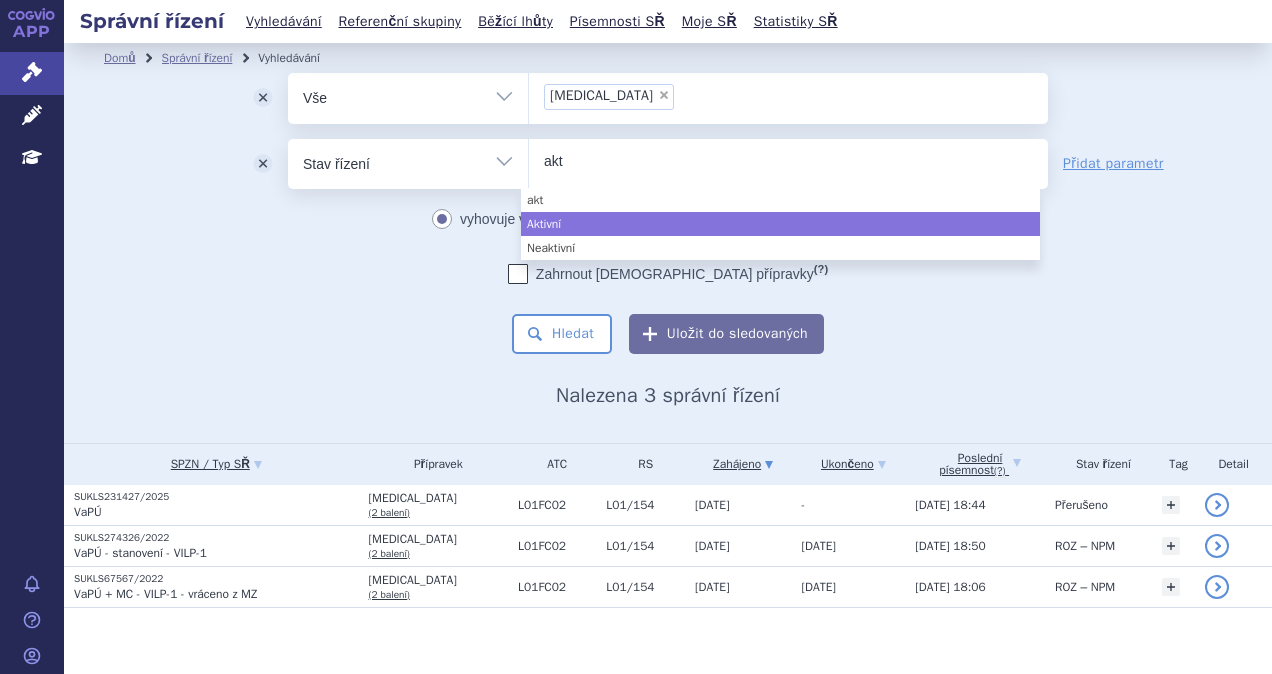 type on "akt" 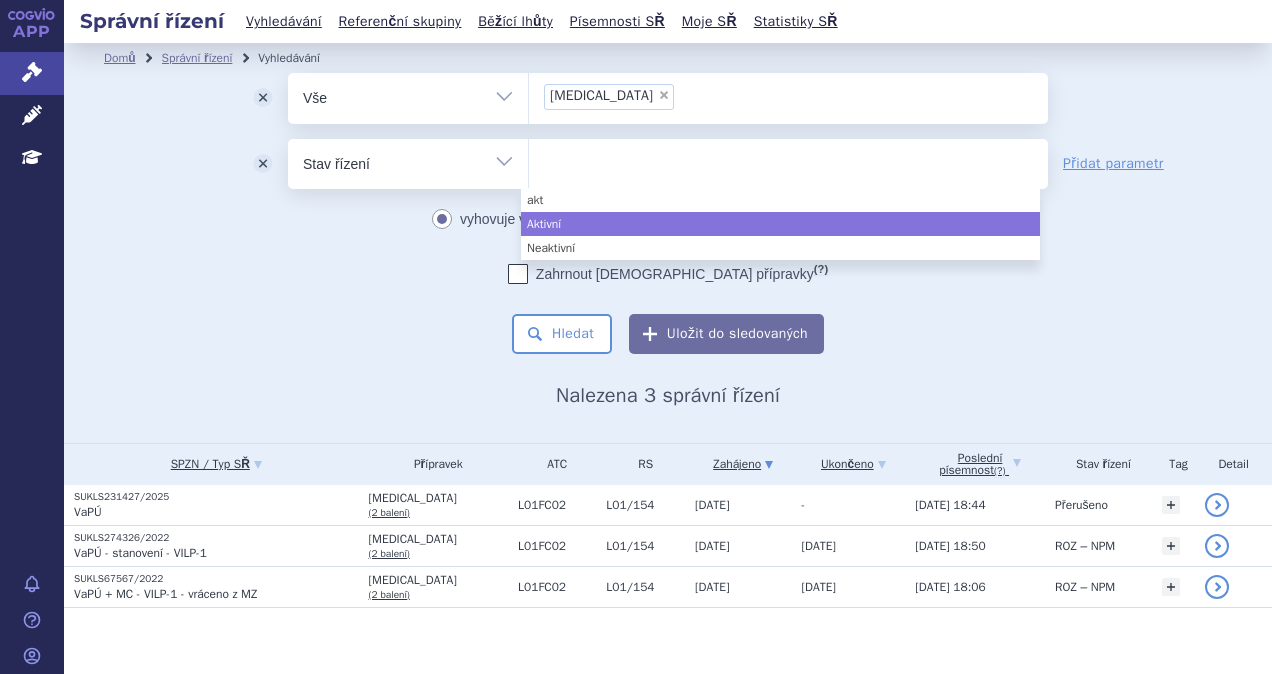 select on "a0d16f3a-7c3c-49b9-bbbf-43dbf2e58536" 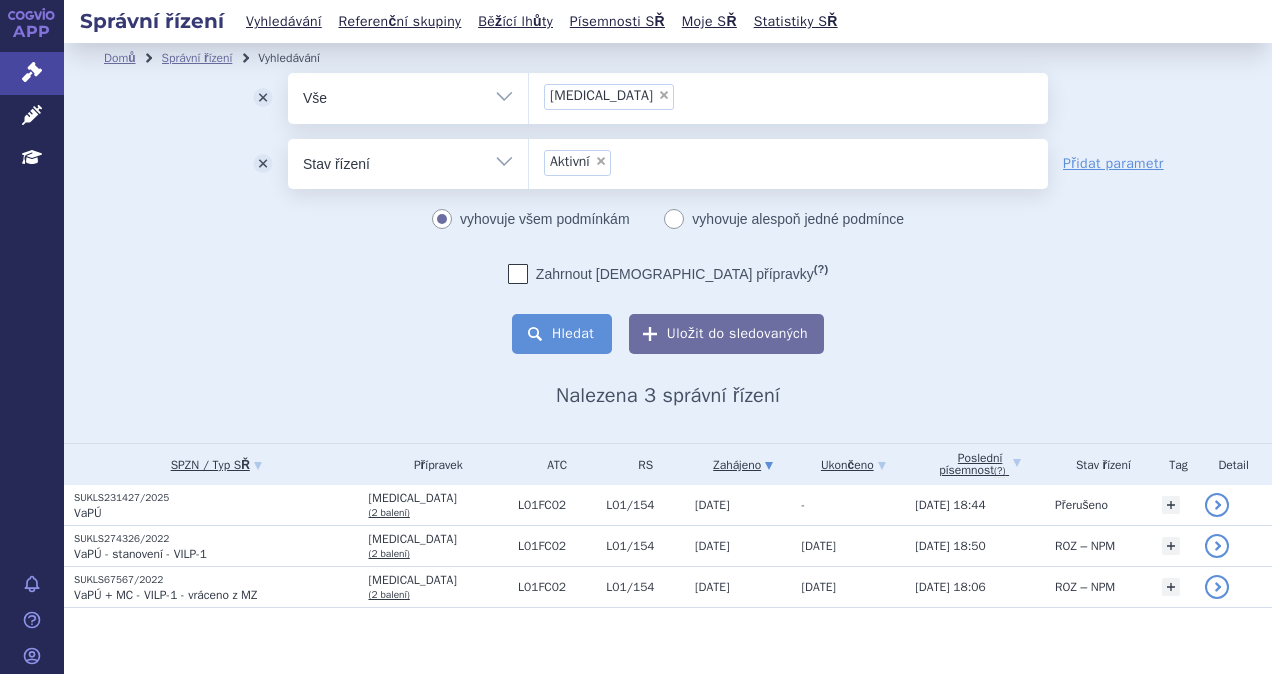 click on "Hledat" at bounding box center [562, 334] 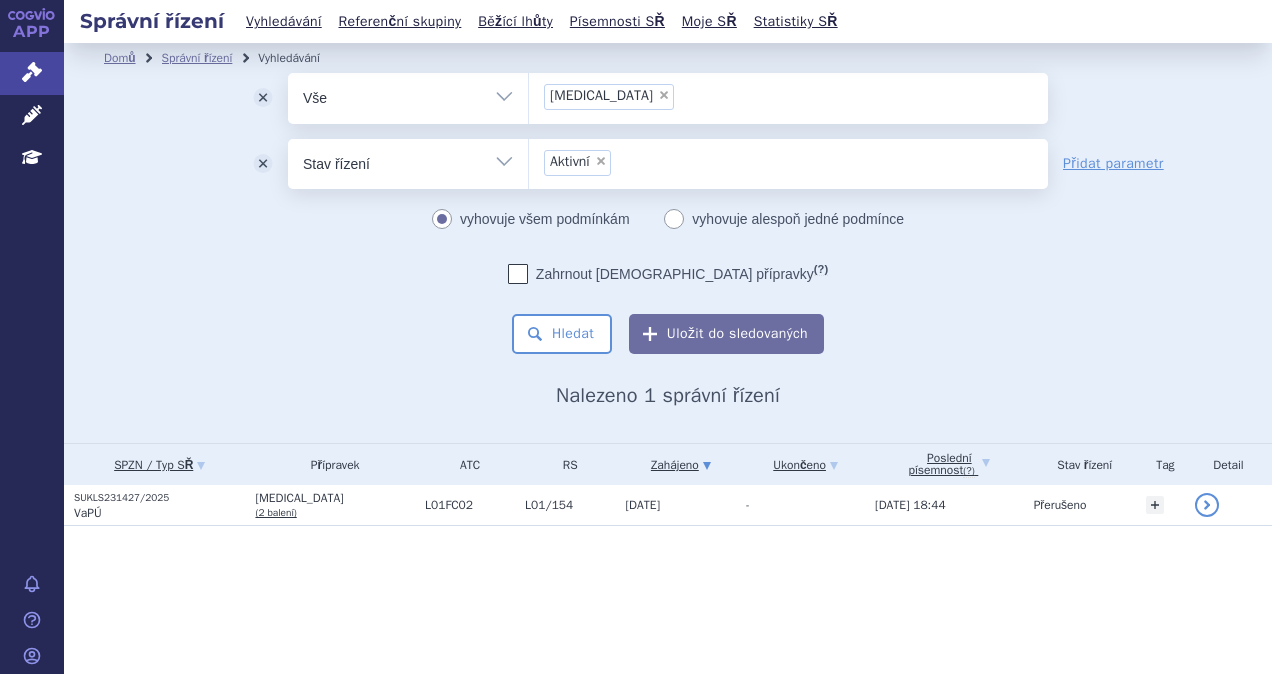 scroll, scrollTop: 0, scrollLeft: 0, axis: both 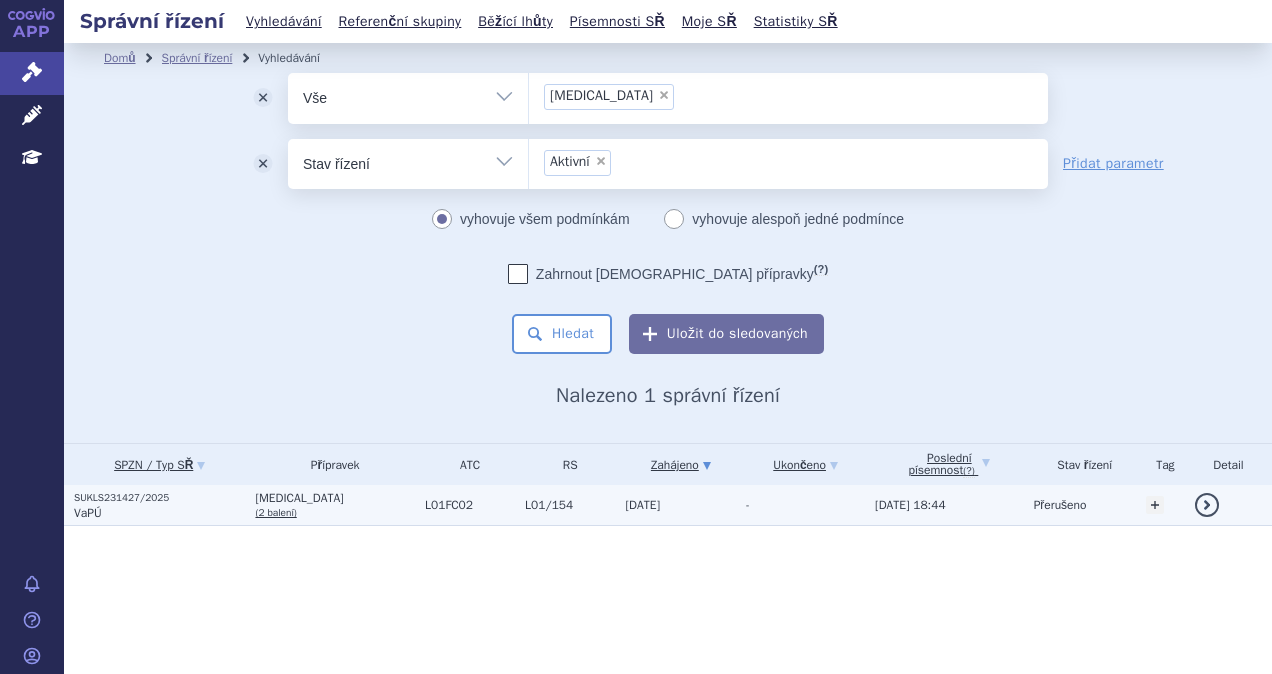 click on "L01FC02" at bounding box center (470, 505) 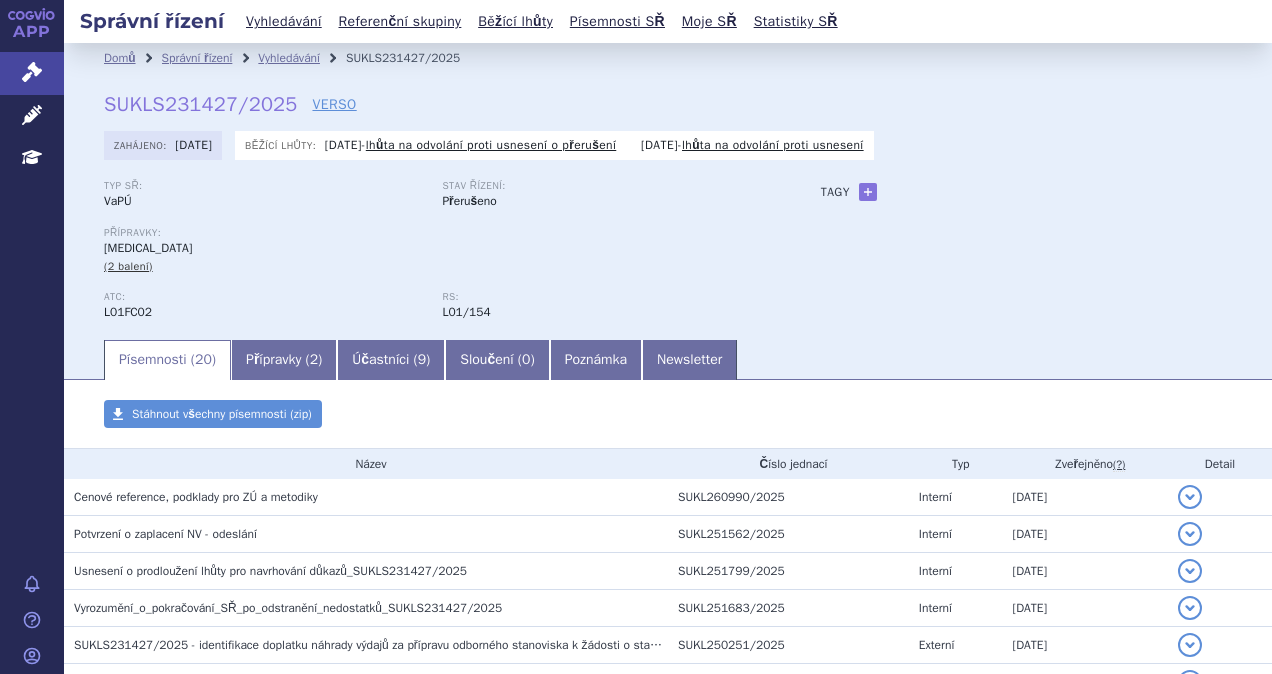 scroll, scrollTop: 0, scrollLeft: 0, axis: both 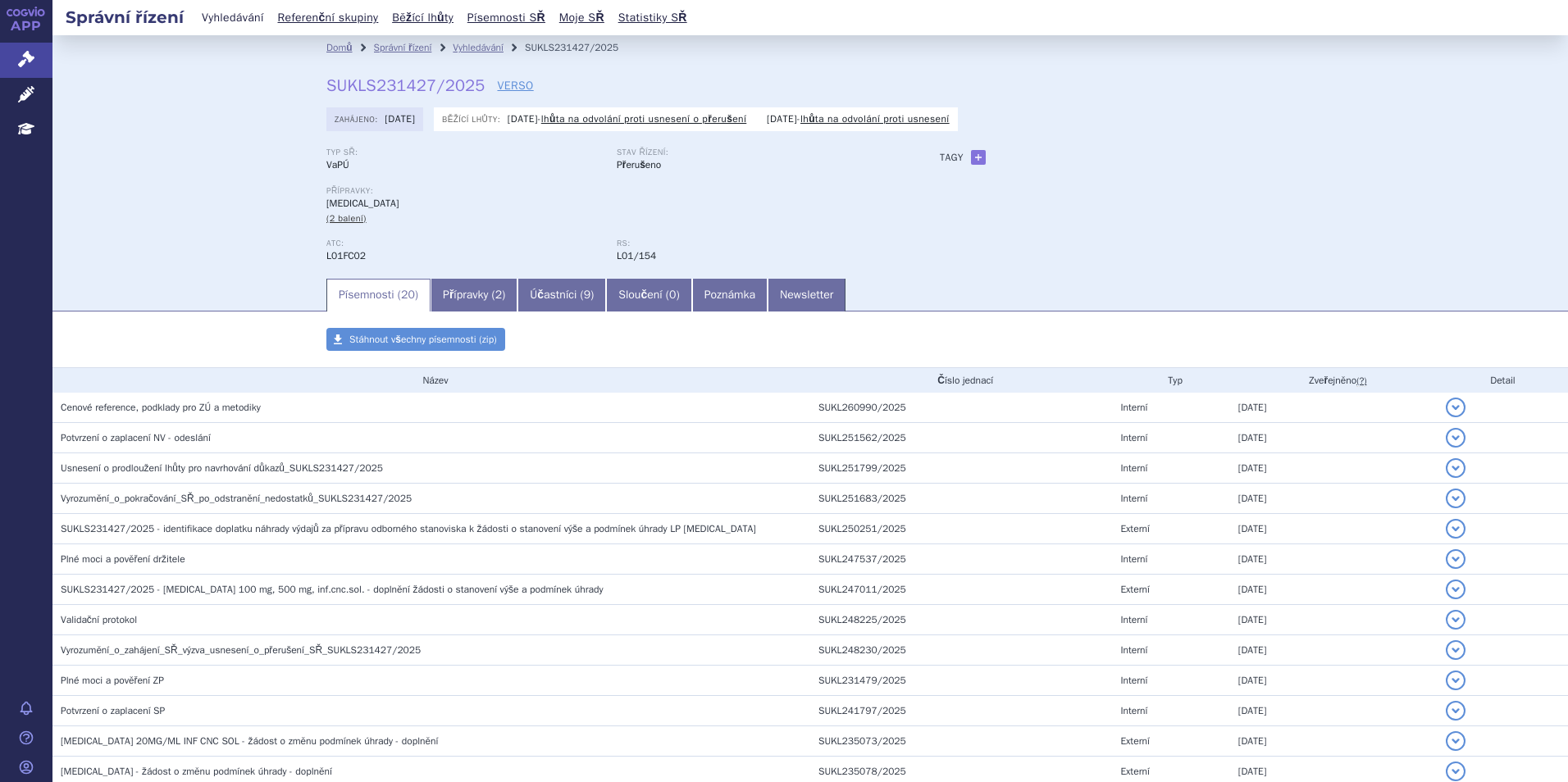 click on "Vyhledávání" at bounding box center (233, 17) 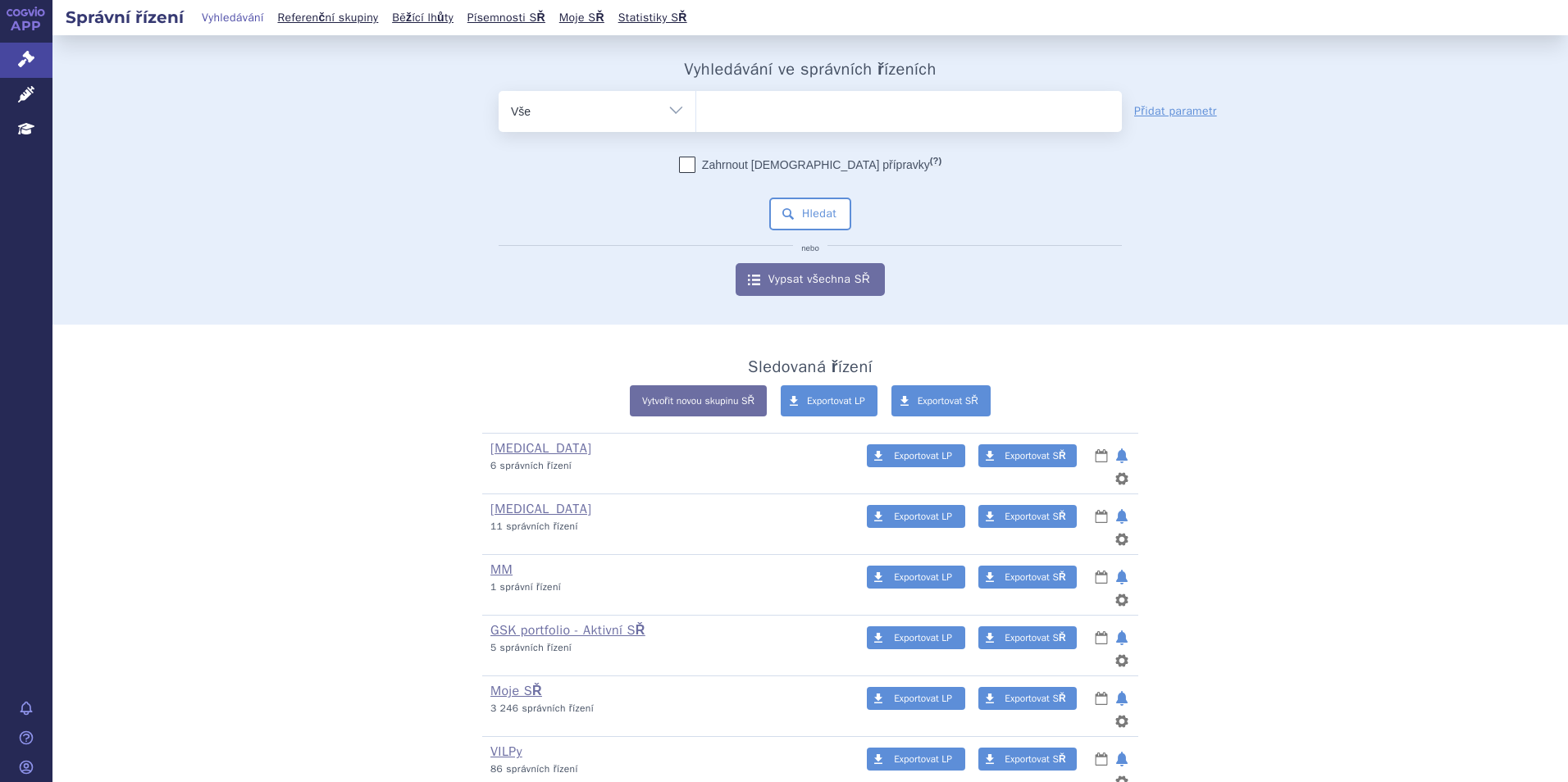 scroll, scrollTop: 0, scrollLeft: 0, axis: both 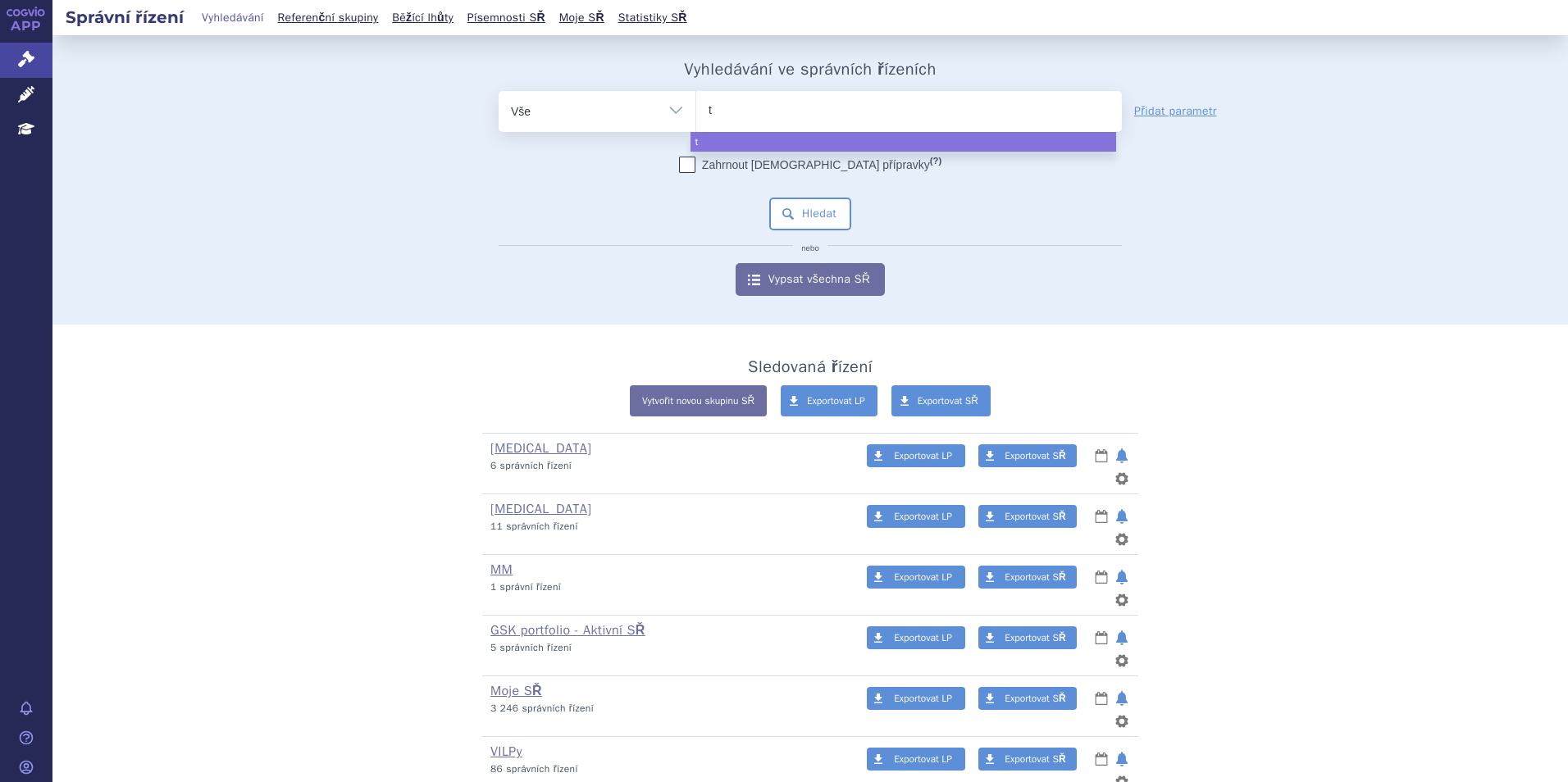 type on "ta" 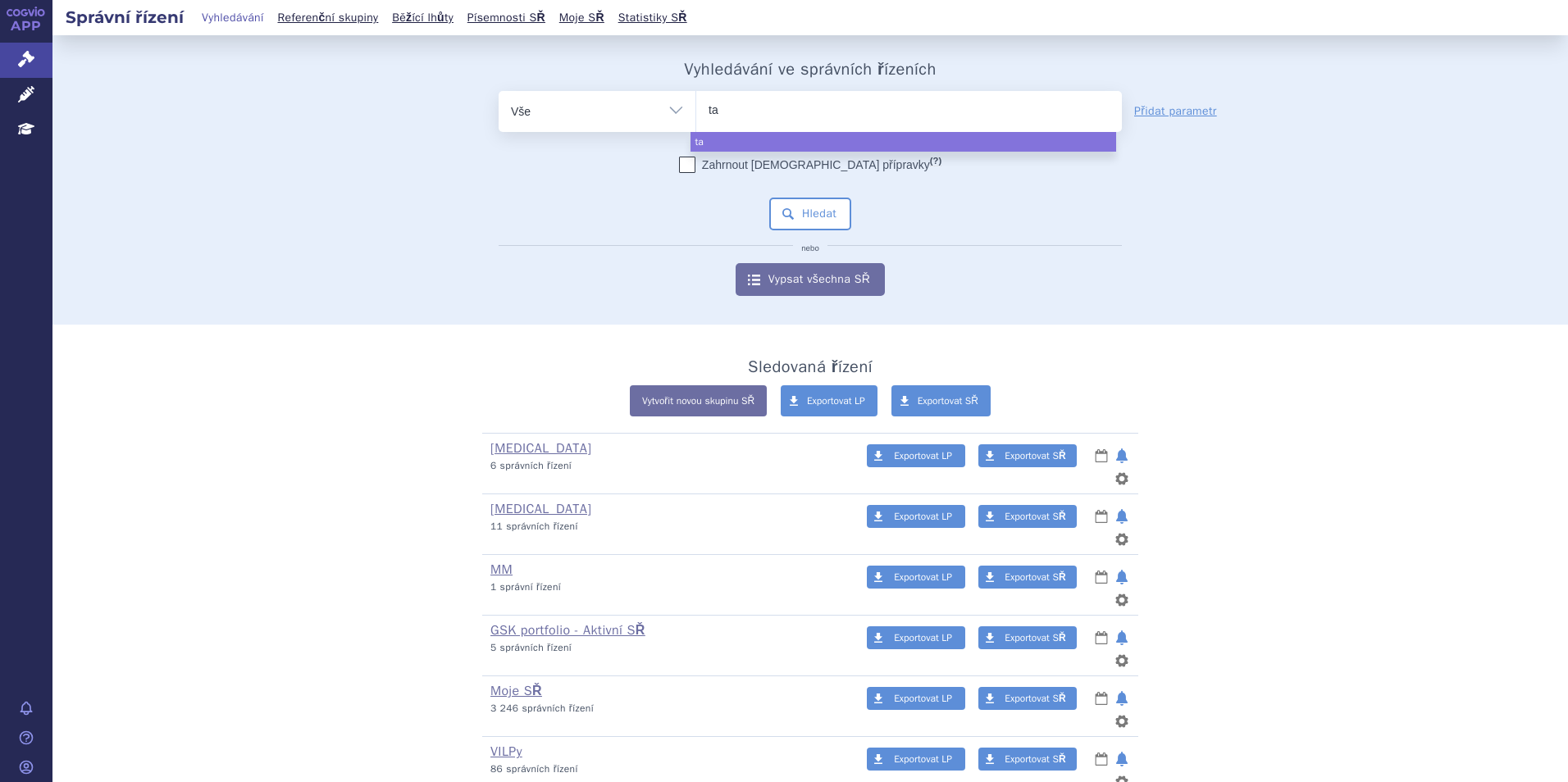type on "tal" 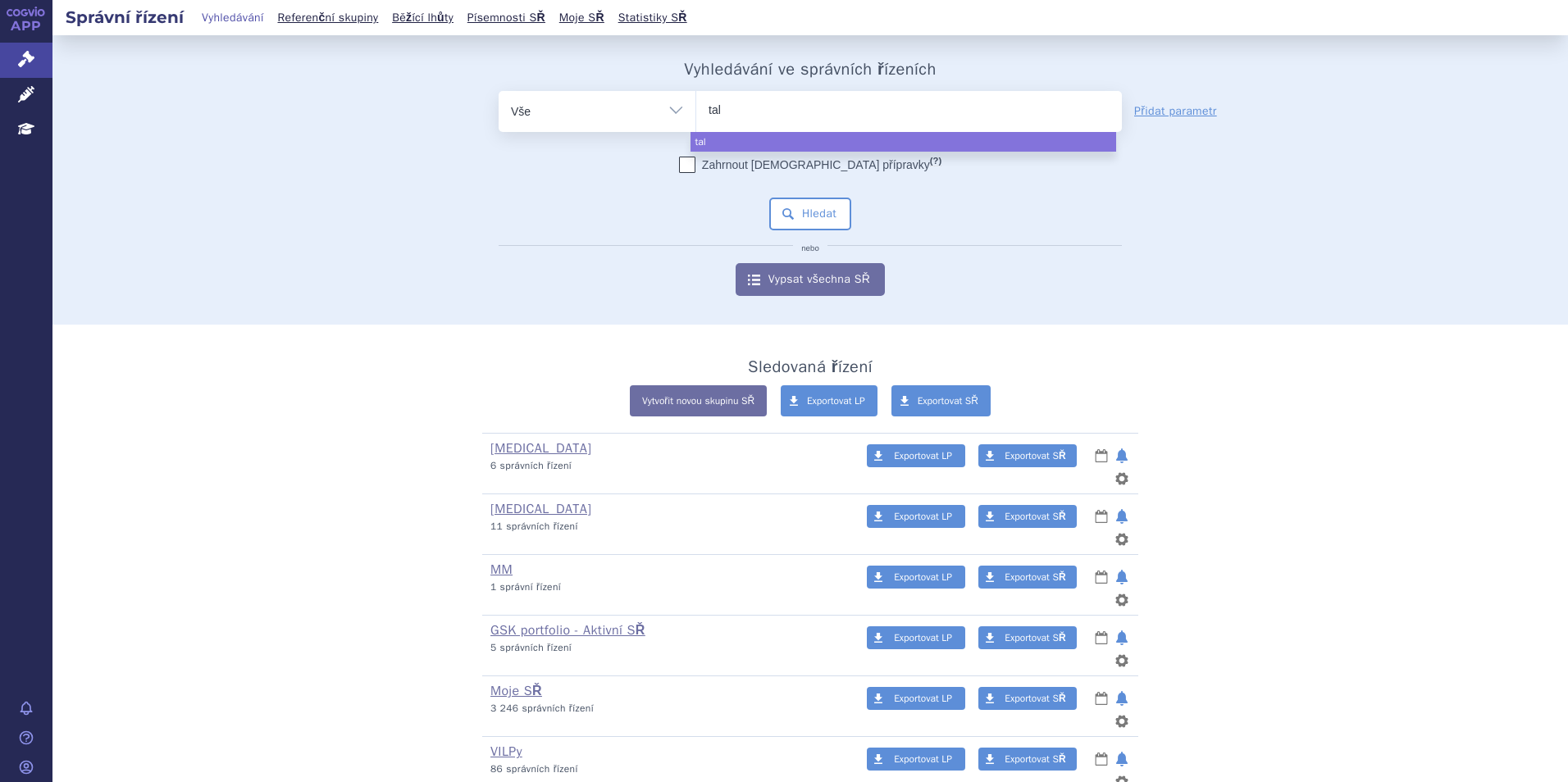type on "talv" 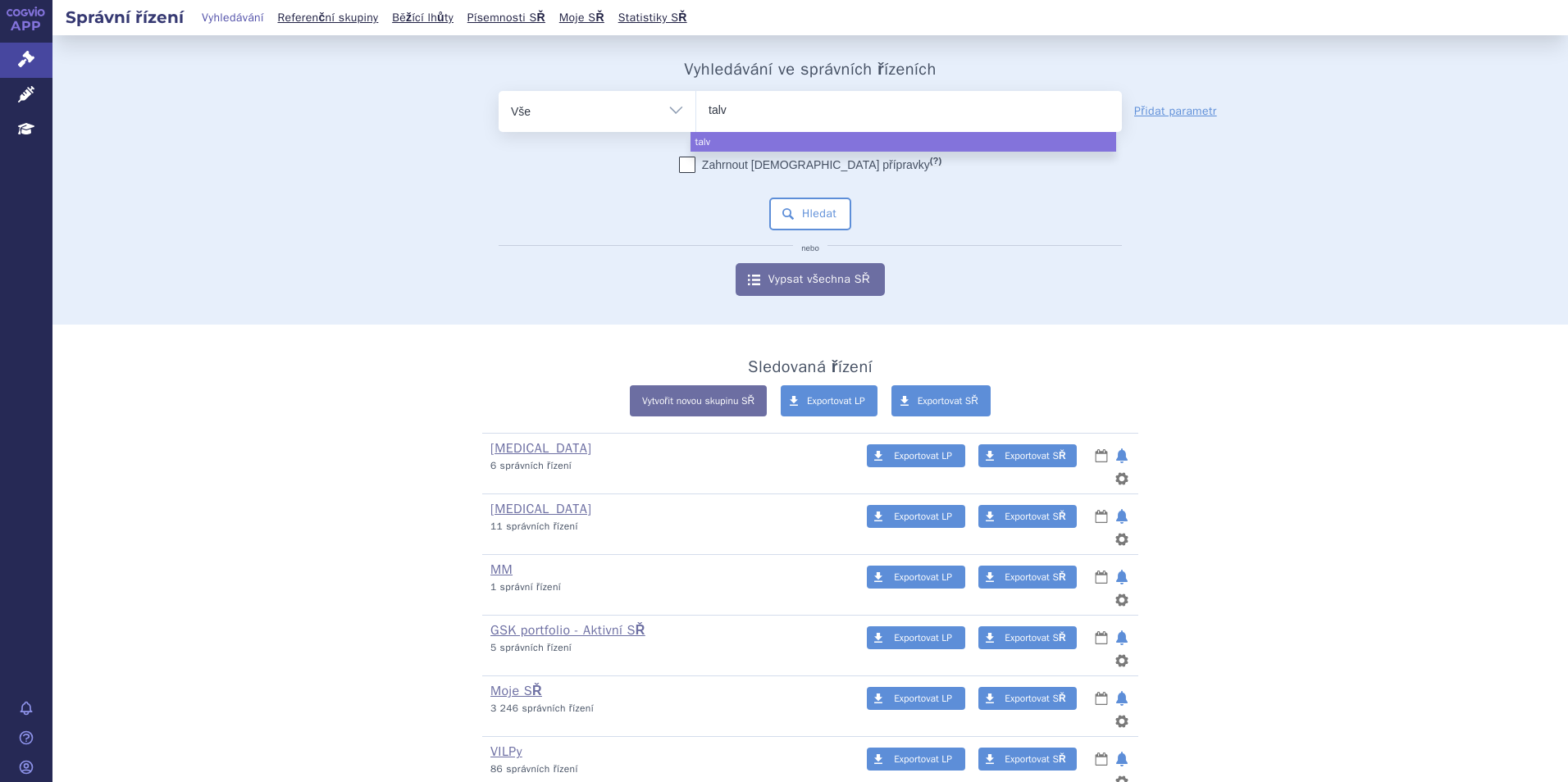 type on "talve" 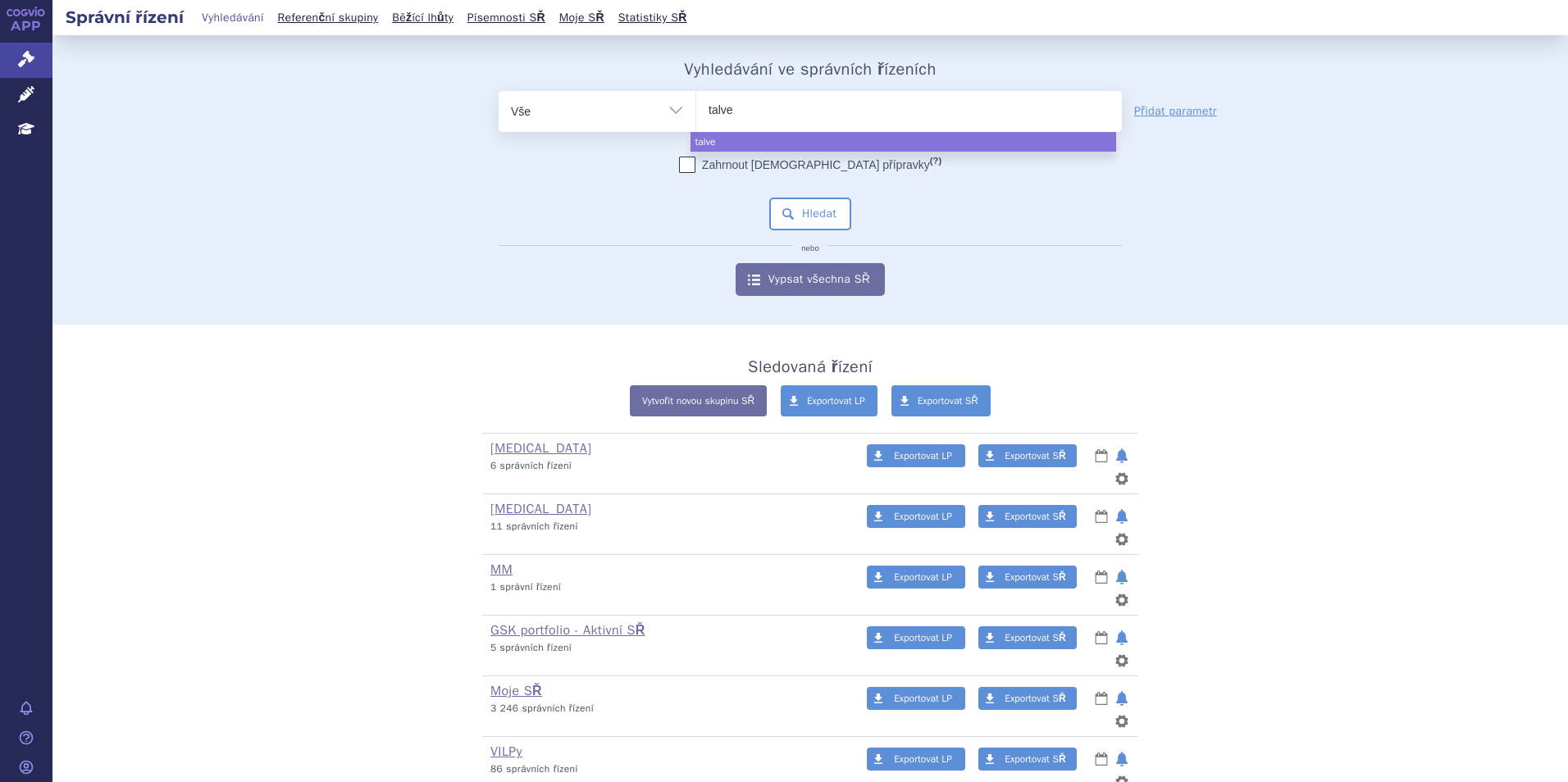 type on "talvey" 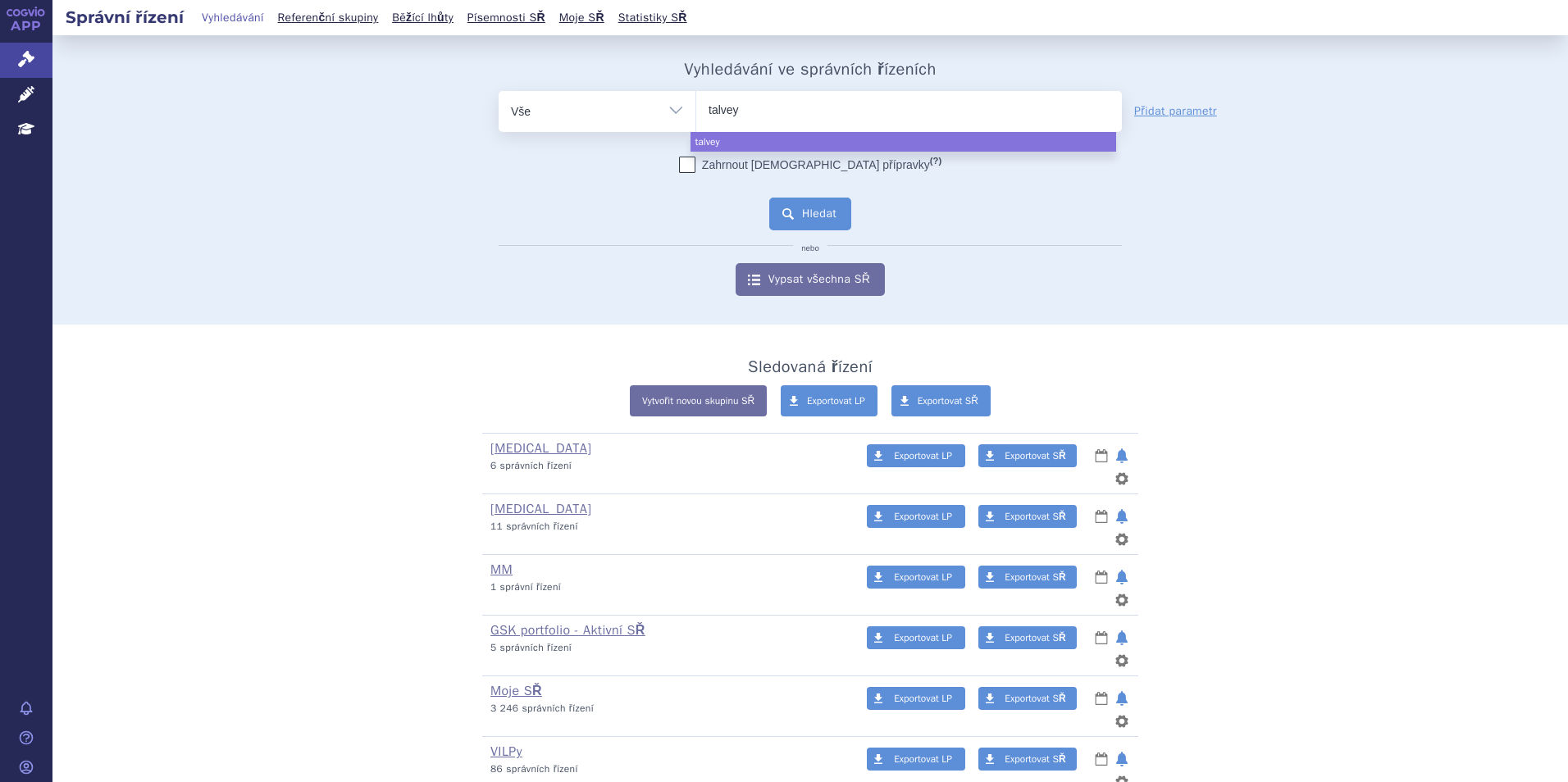 select on "talvey" 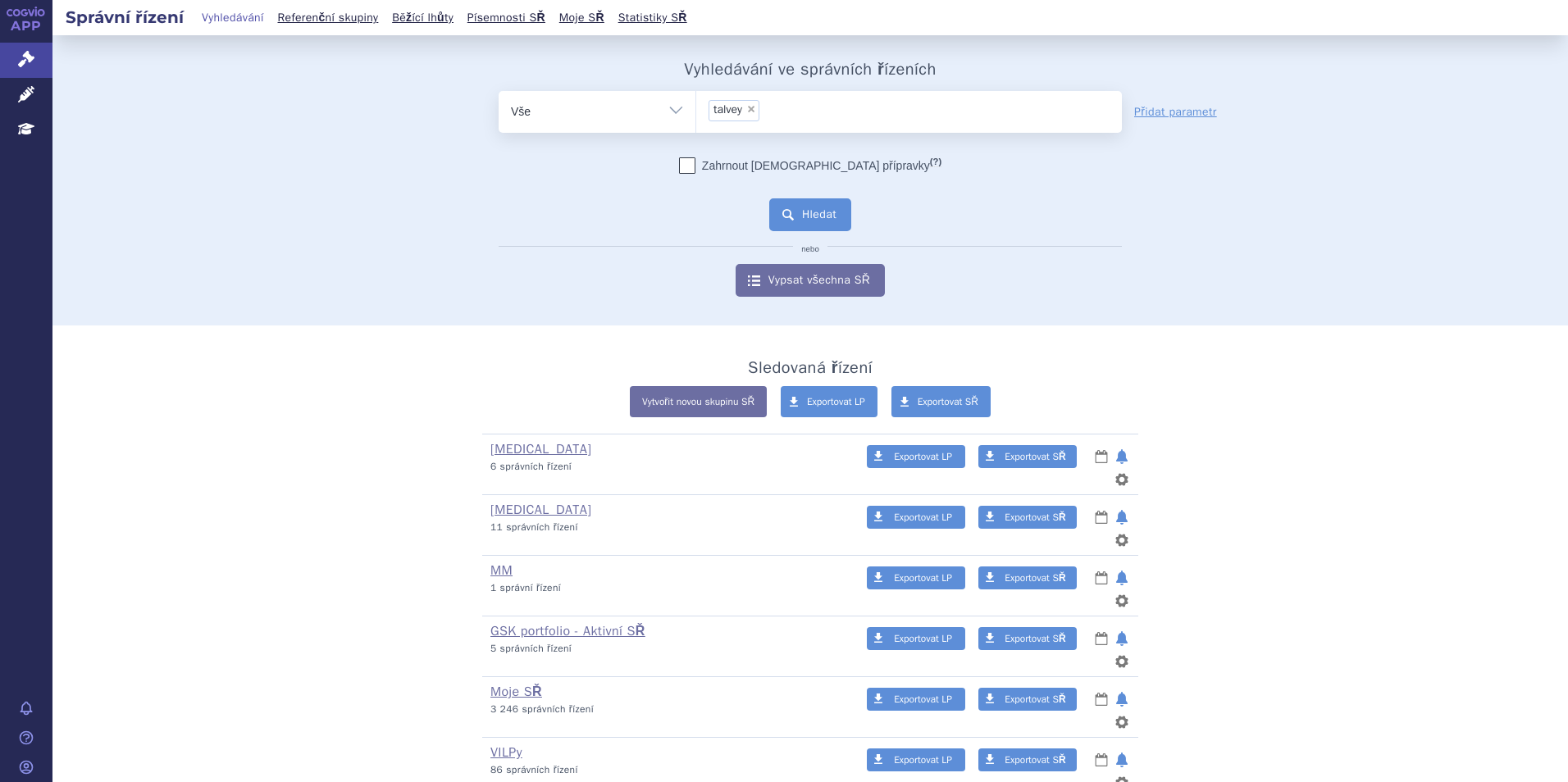 click on "Hledat" at bounding box center [810, 215] 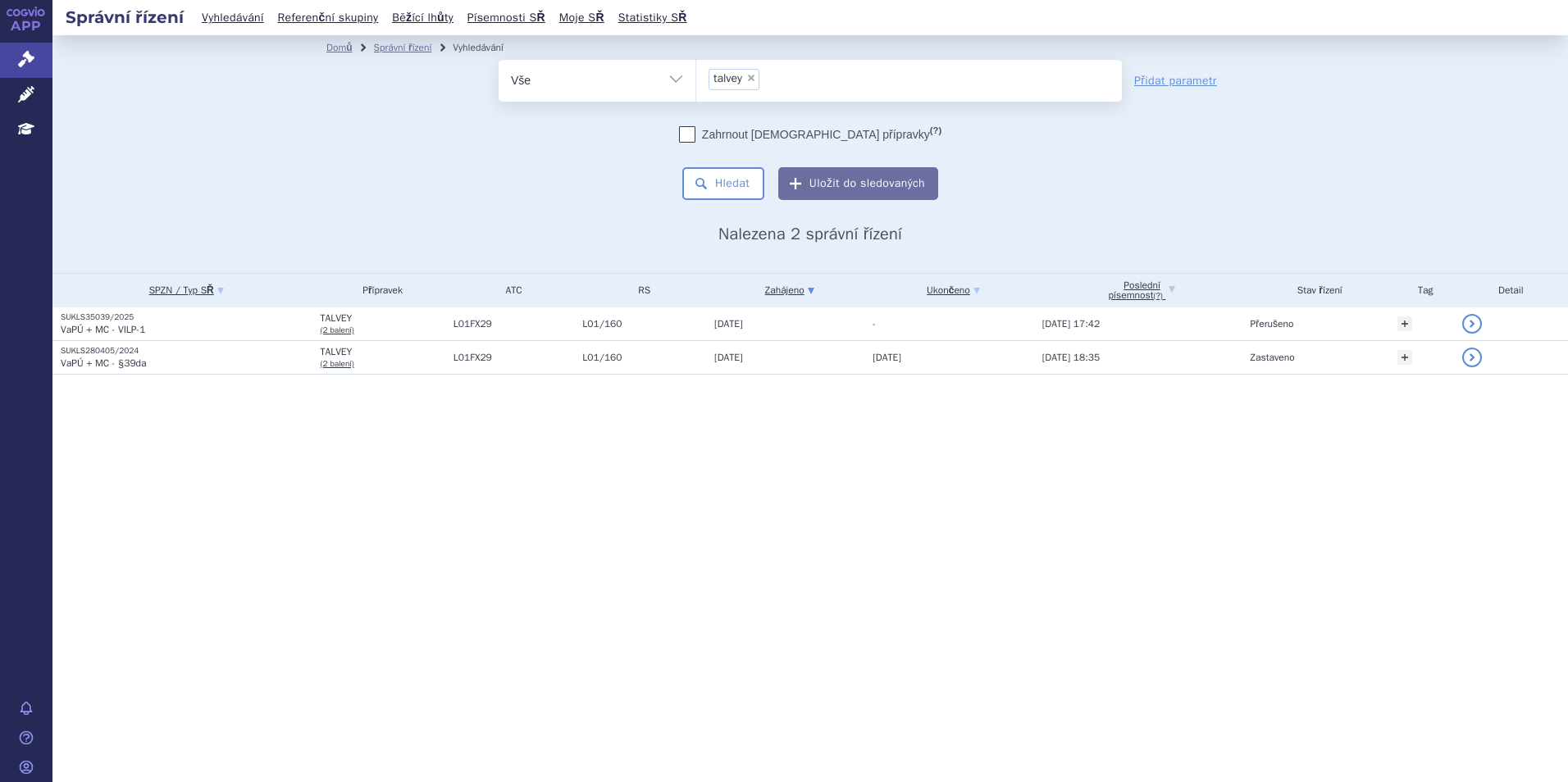 scroll, scrollTop: 0, scrollLeft: 0, axis: both 